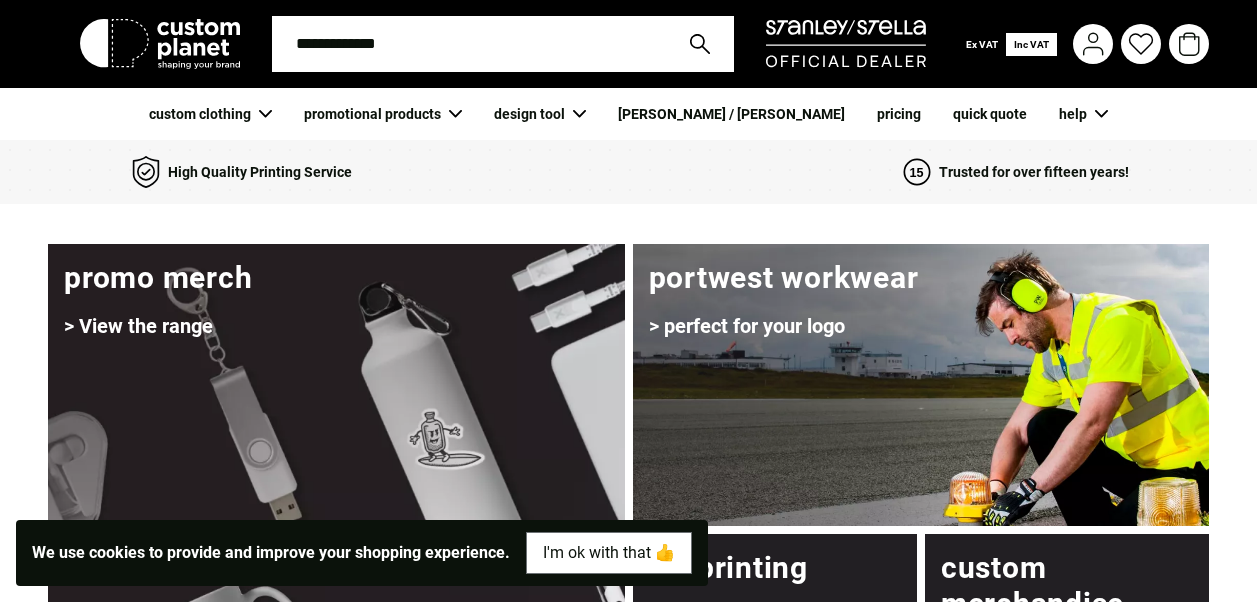 scroll, scrollTop: 0, scrollLeft: 0, axis: both 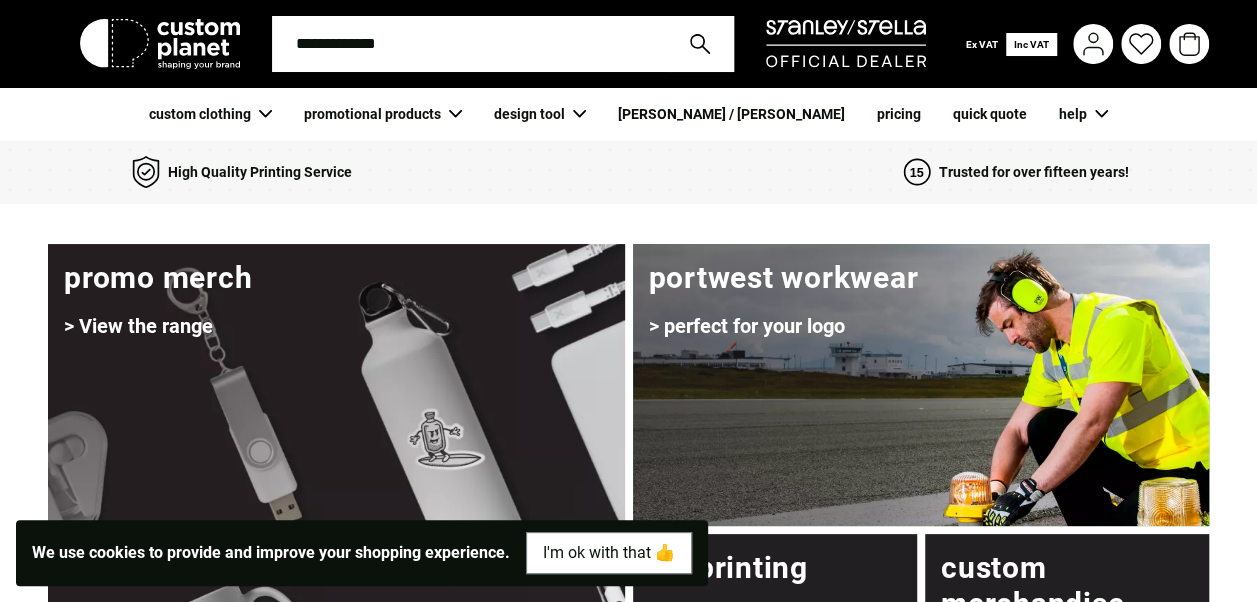 click at bounding box center (469, 44) 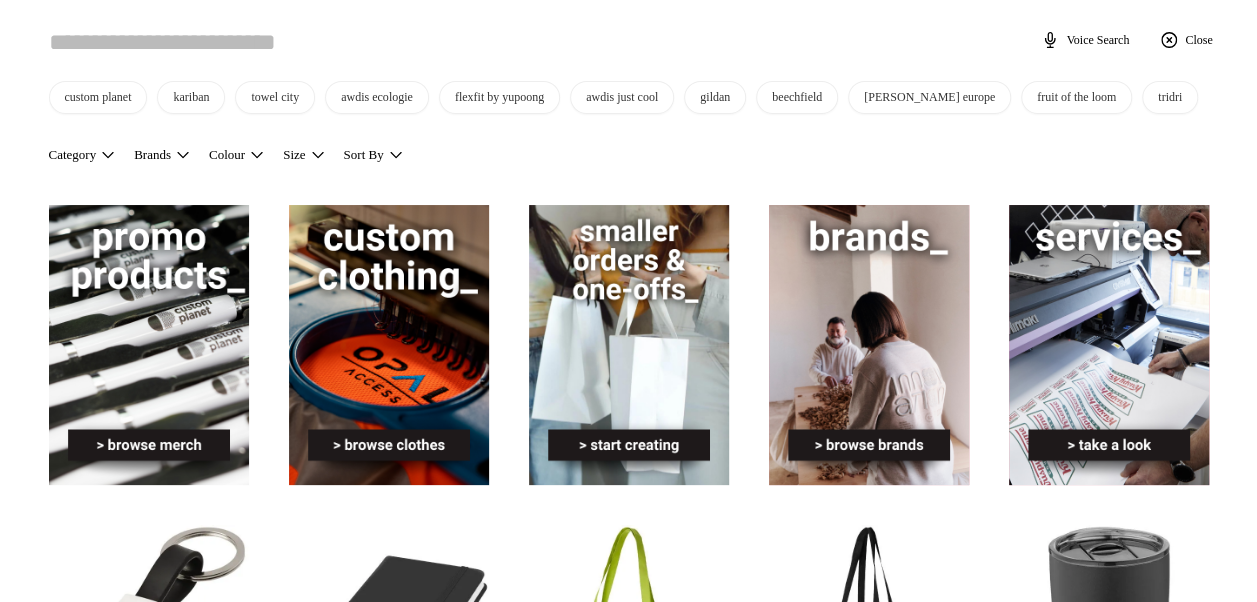 scroll, scrollTop: 0, scrollLeft: 0, axis: both 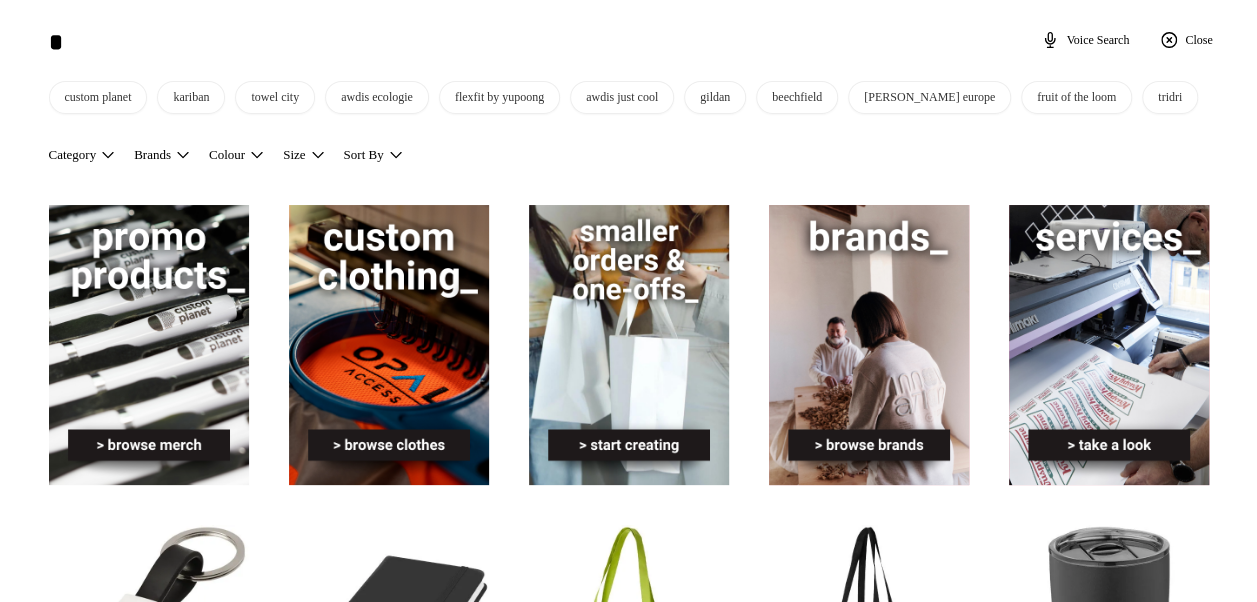 type on "*" 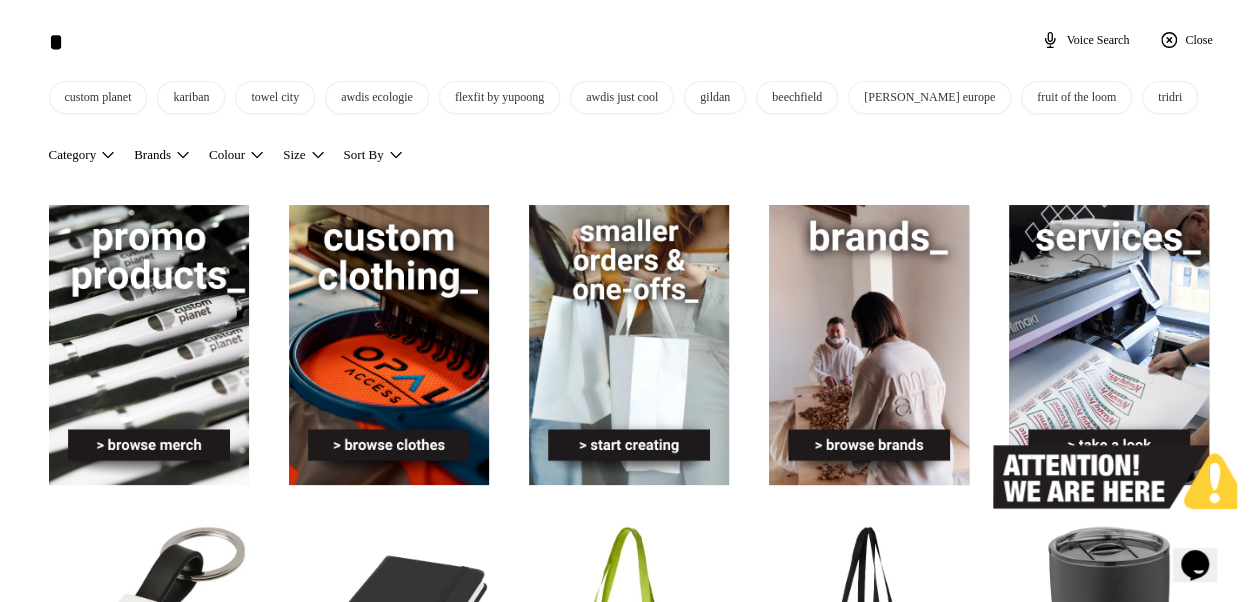scroll, scrollTop: 0, scrollLeft: 0, axis: both 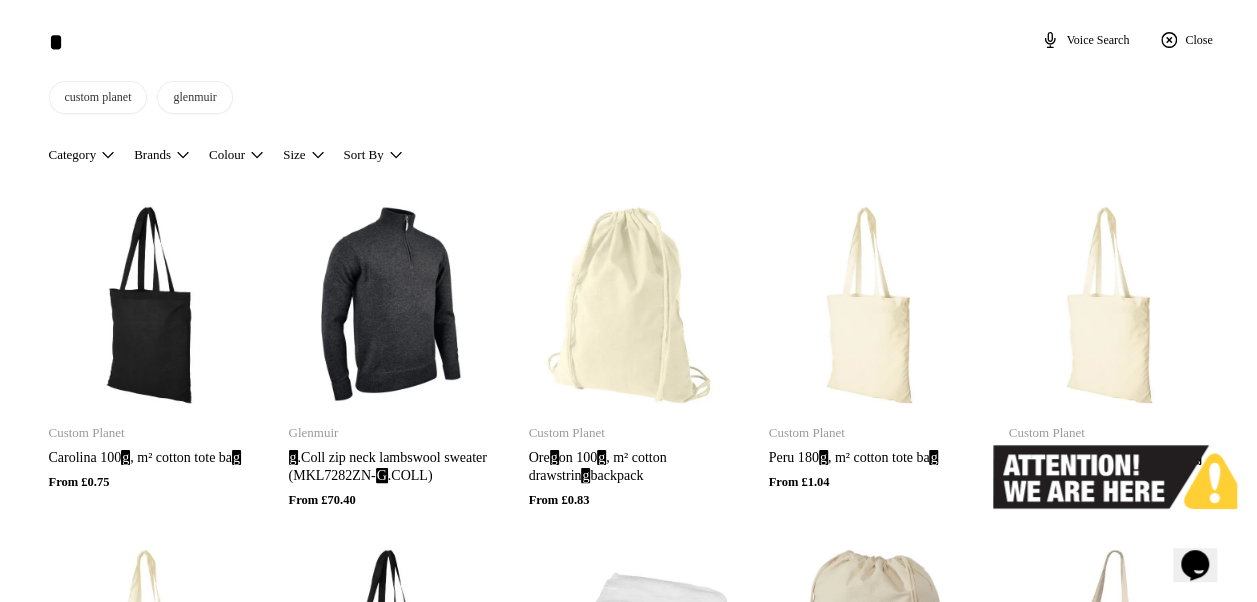 type on "**" 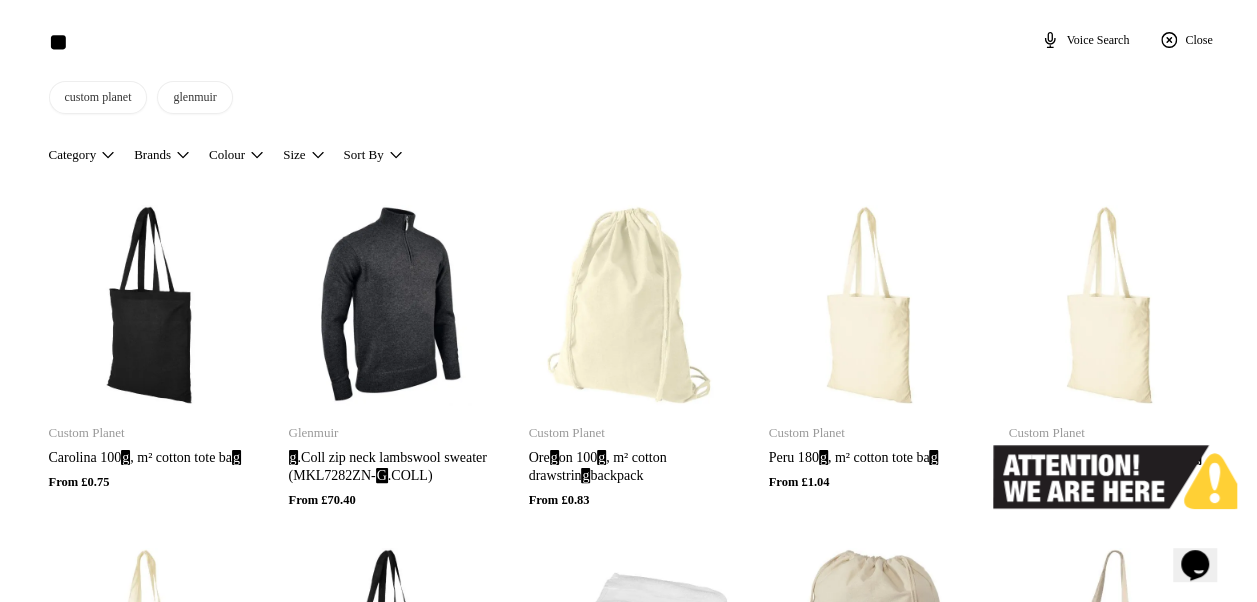 type on "**" 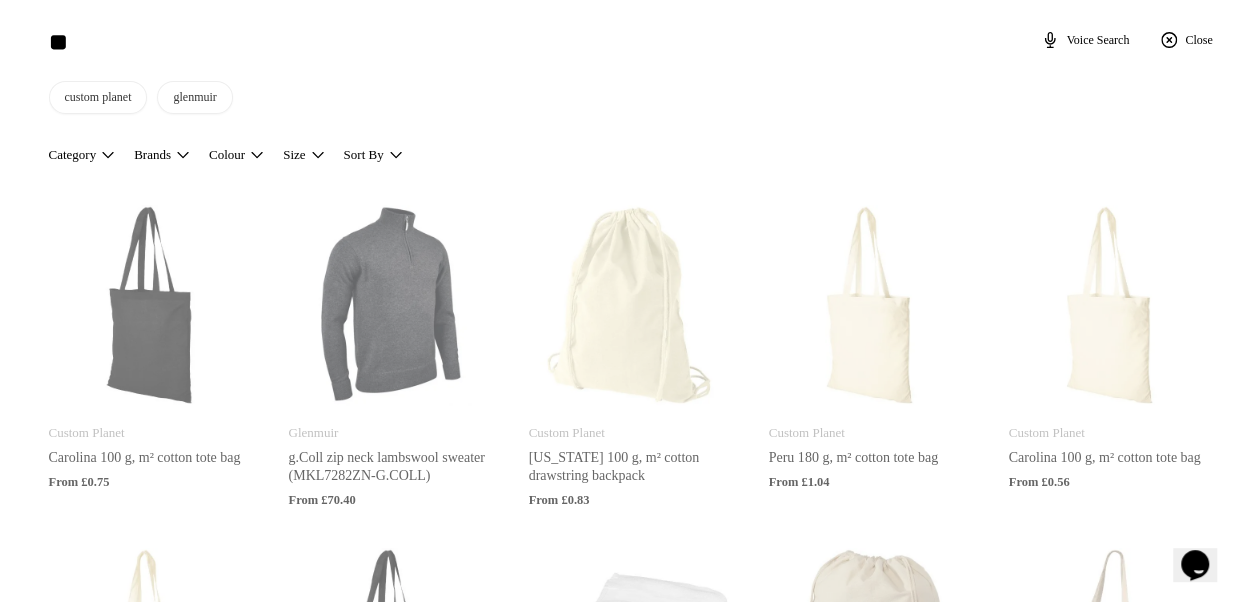 type on "***" 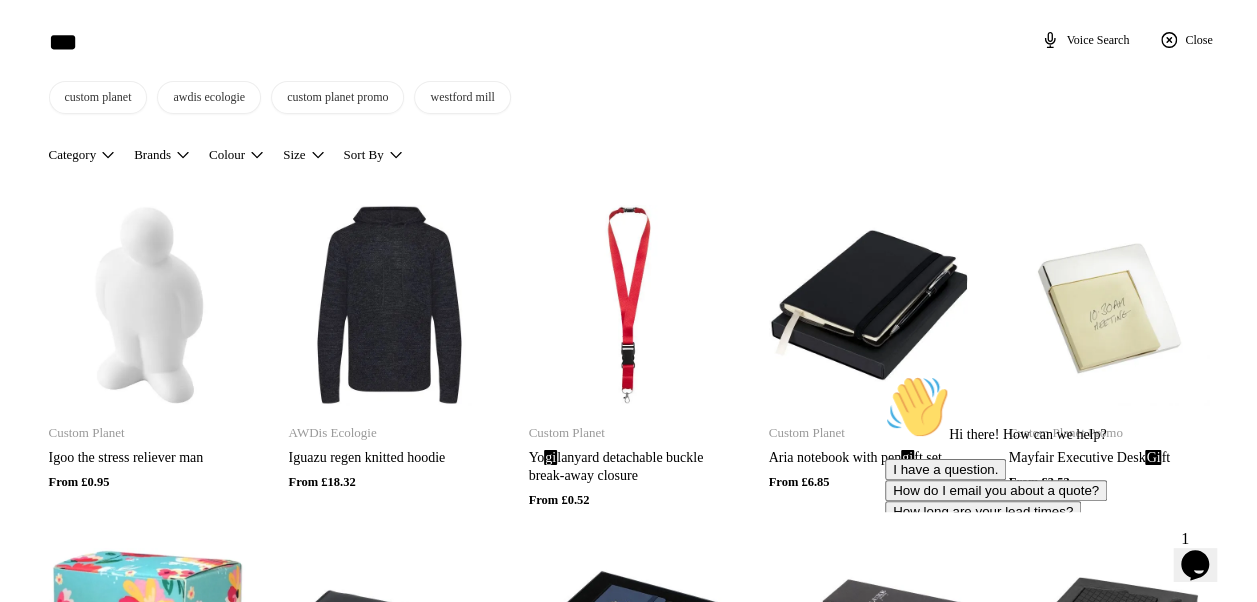 type on "***" 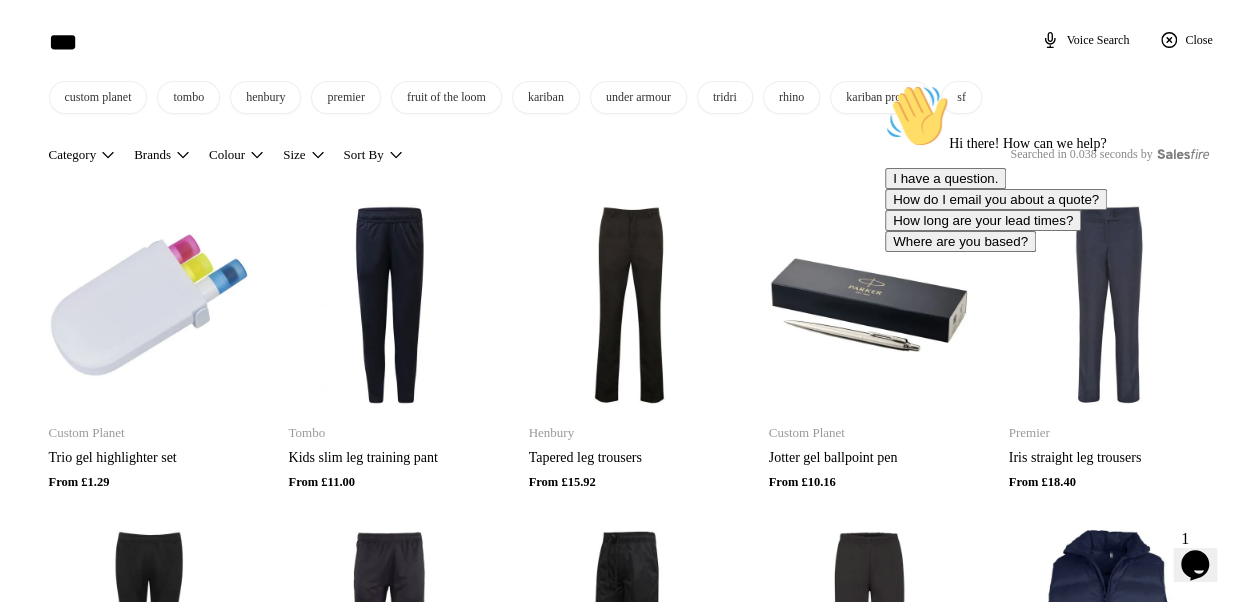 type on "****" 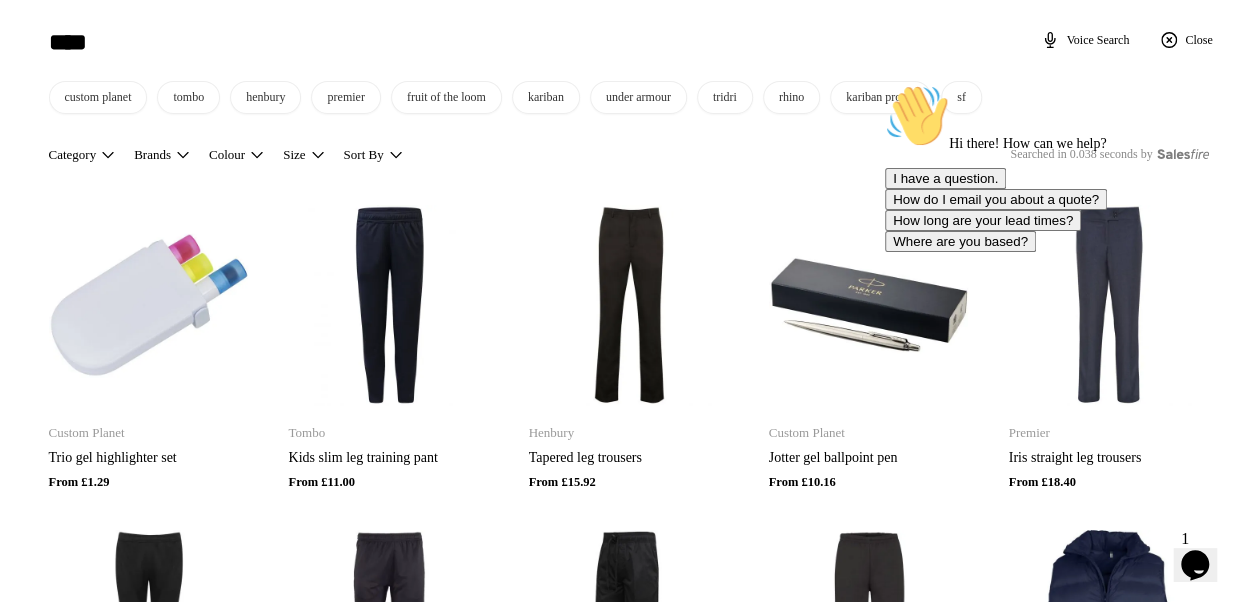 type on "****" 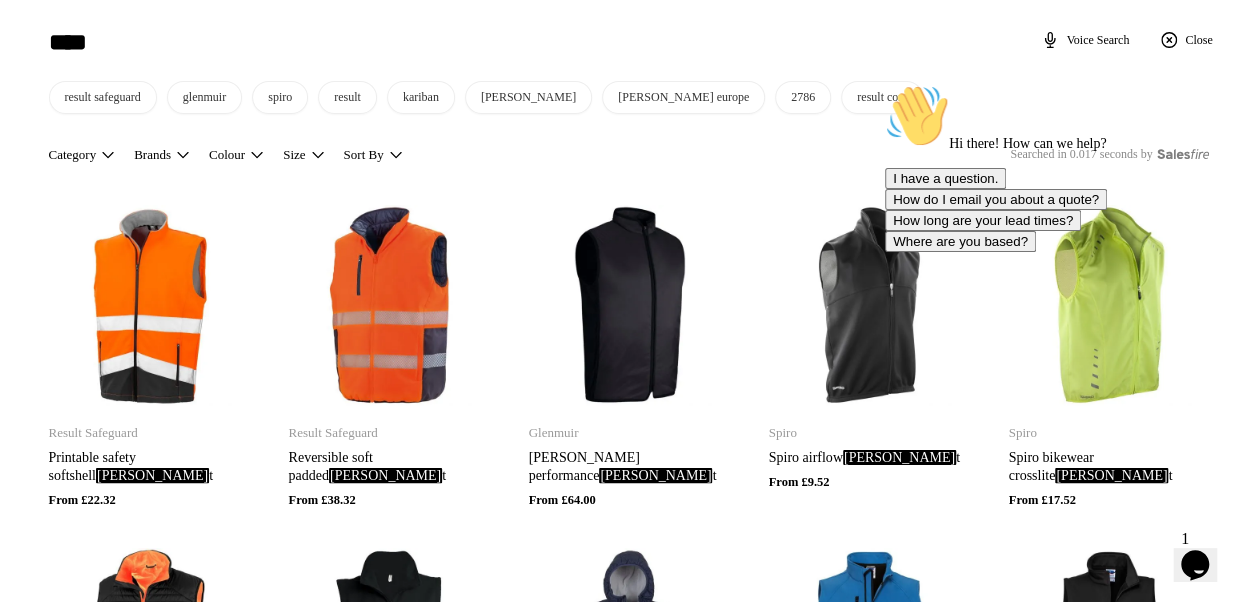 type on "*****" 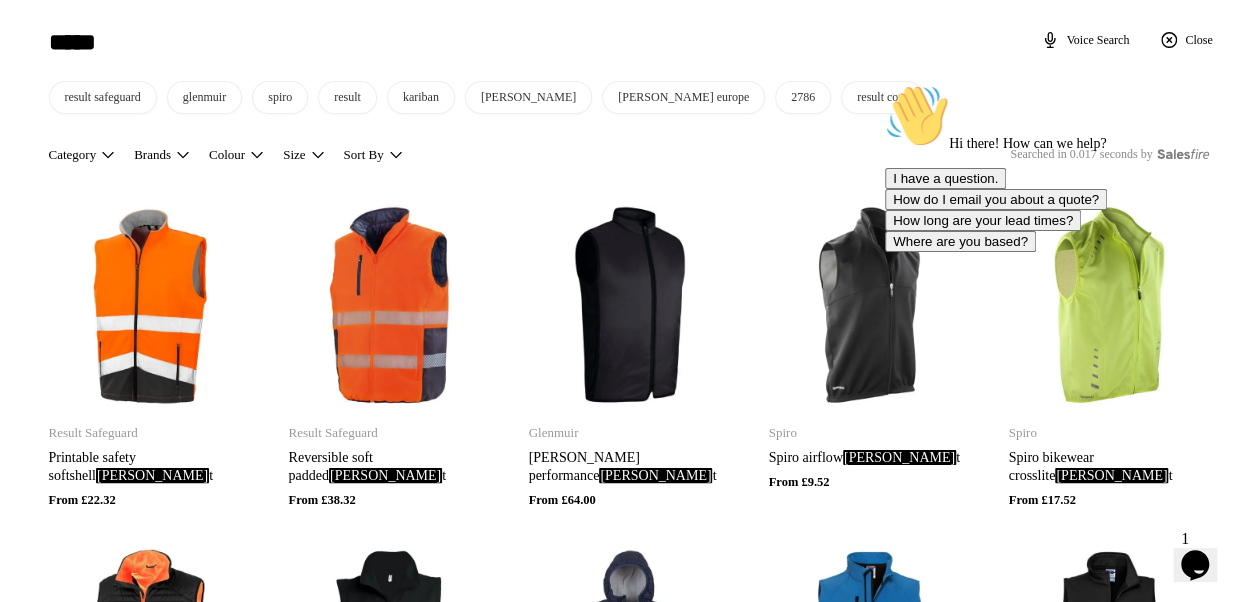 type on "*****" 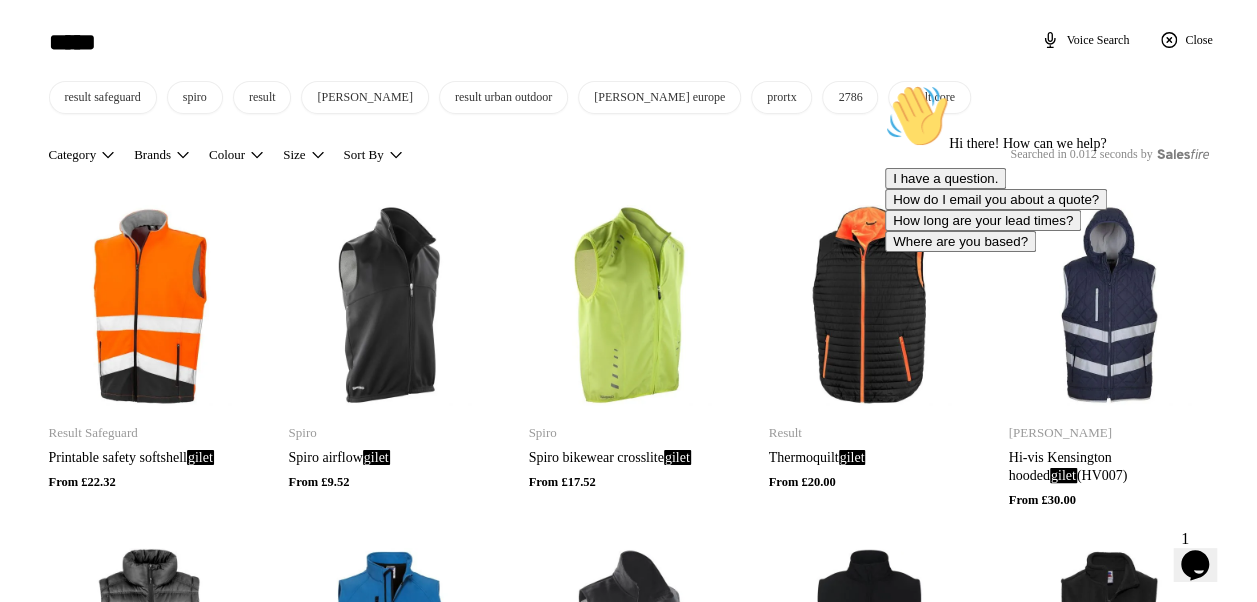 type on "******" 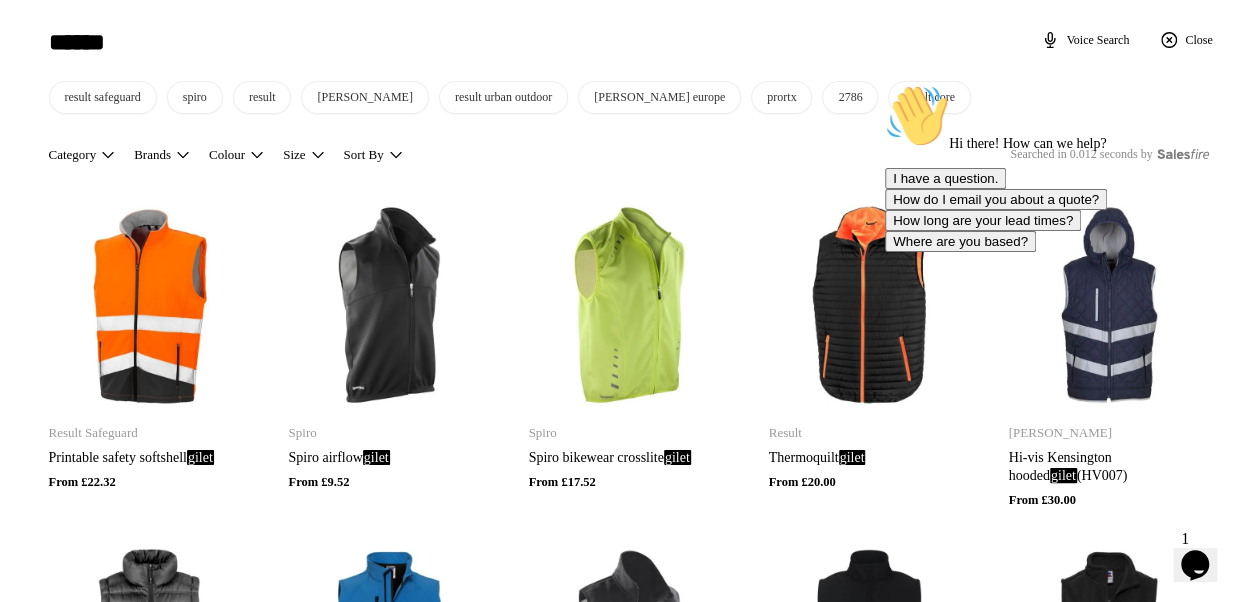 type on "******" 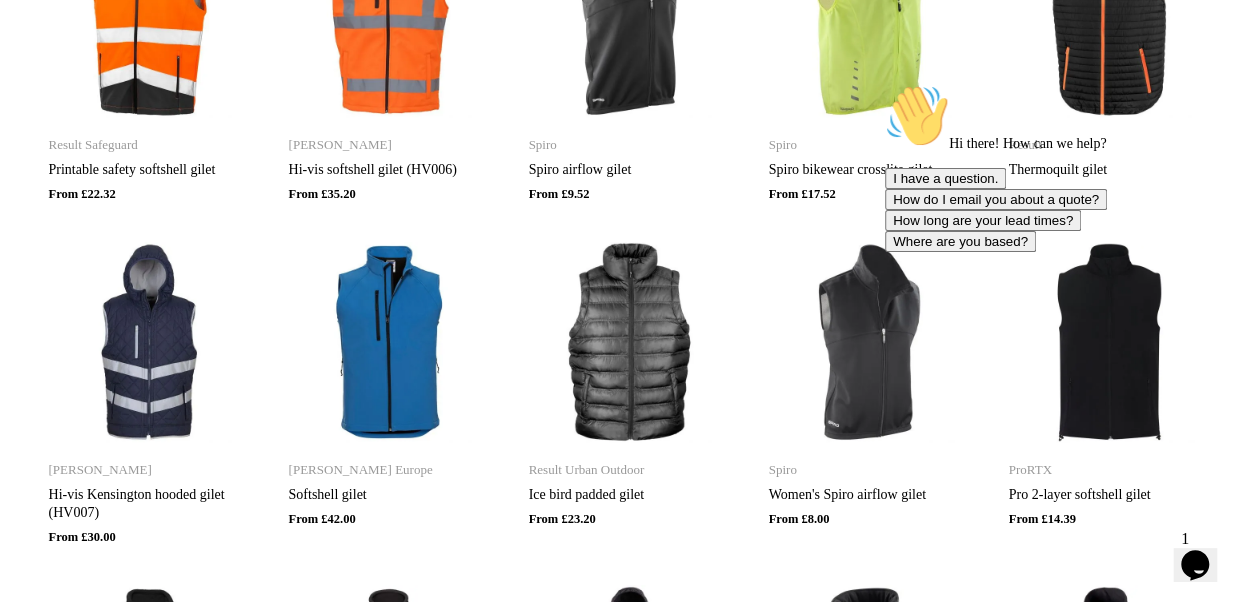 scroll, scrollTop: 400, scrollLeft: 0, axis: vertical 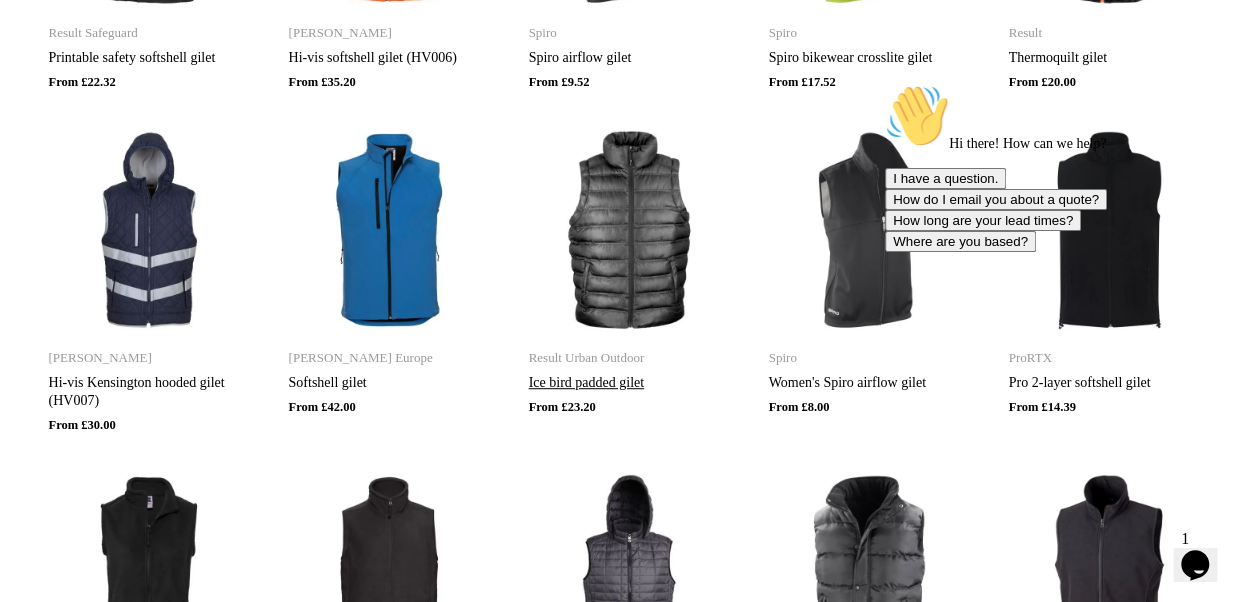 type on "******" 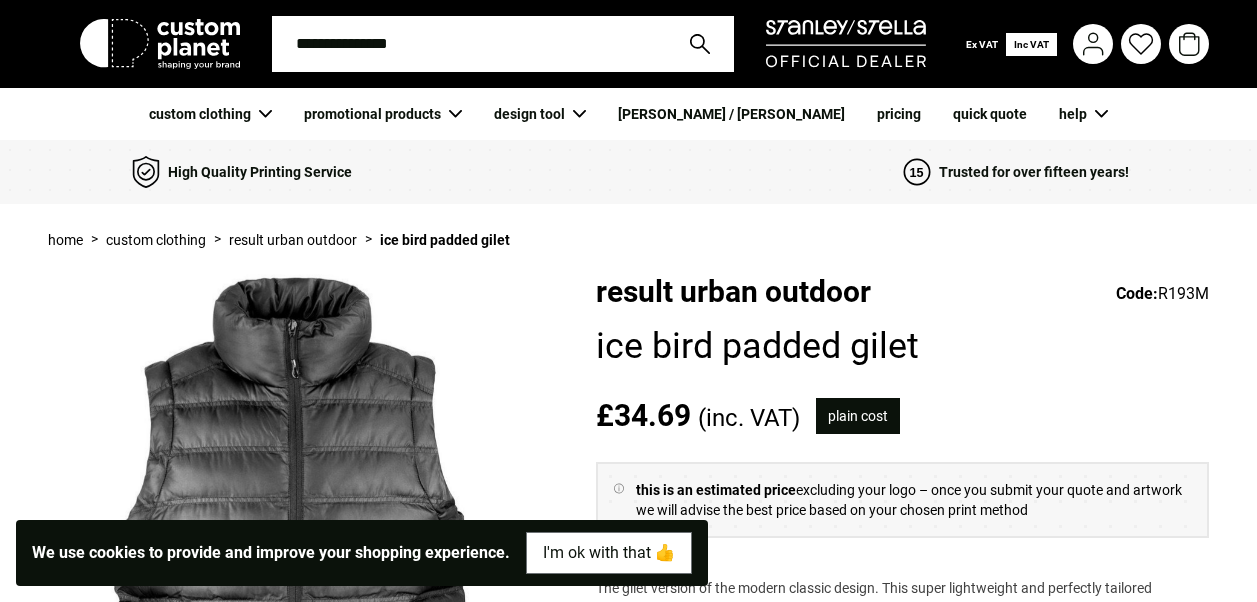 scroll, scrollTop: 0, scrollLeft: 0, axis: both 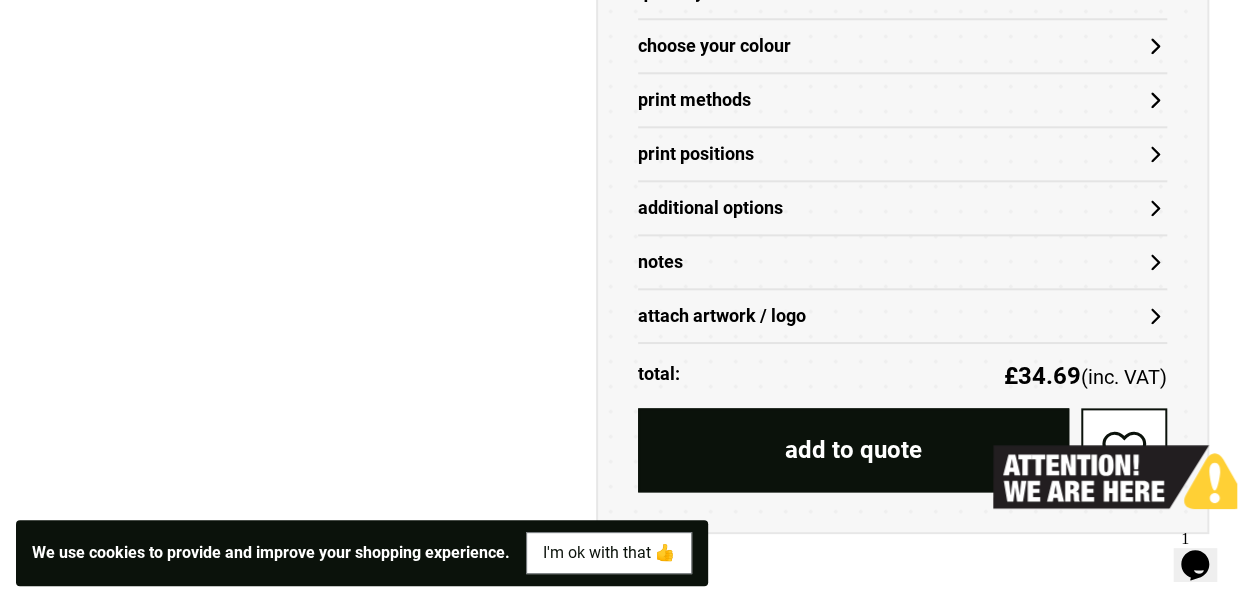 click on "attach artwork / logo" at bounding box center [902, 316] 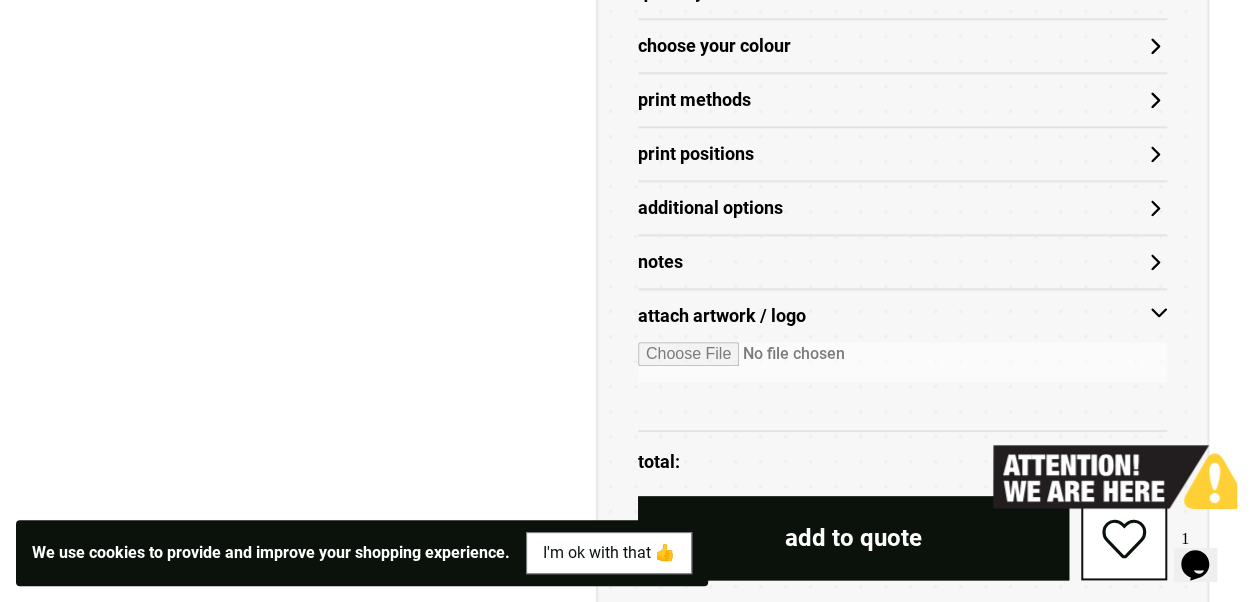 click at bounding box center [902, 362] 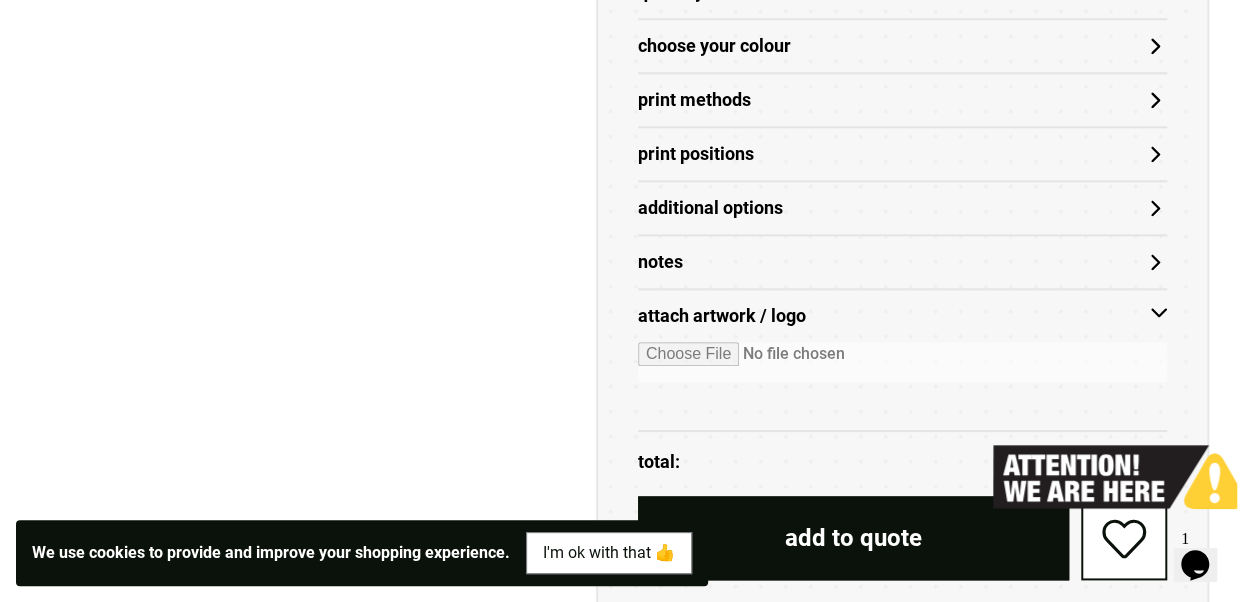 type on "**********" 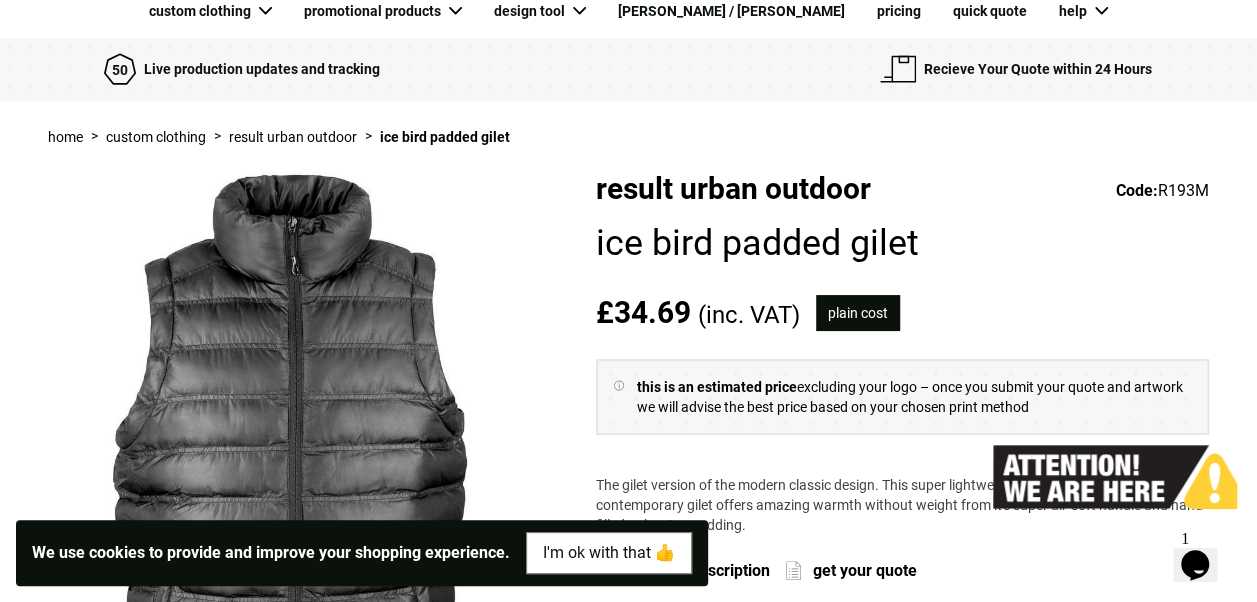 scroll, scrollTop: 100, scrollLeft: 0, axis: vertical 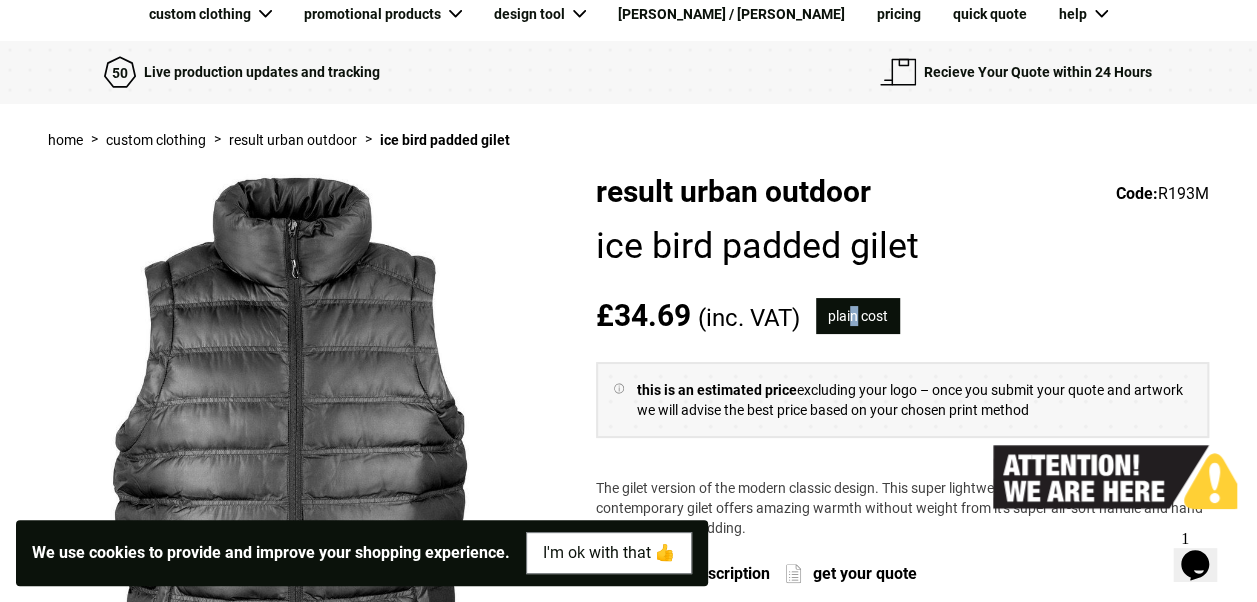 click on "plain cost" at bounding box center (858, 316) 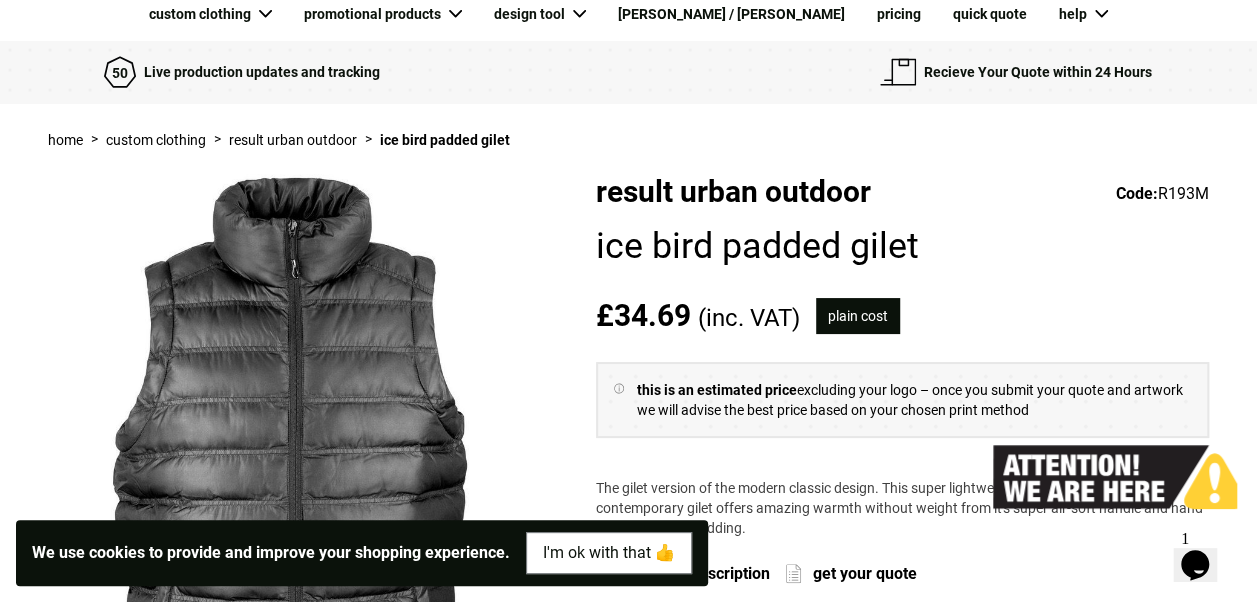 drag, startPoint x: 854, startPoint y: 311, endPoint x: 744, endPoint y: 274, distance: 116.05602 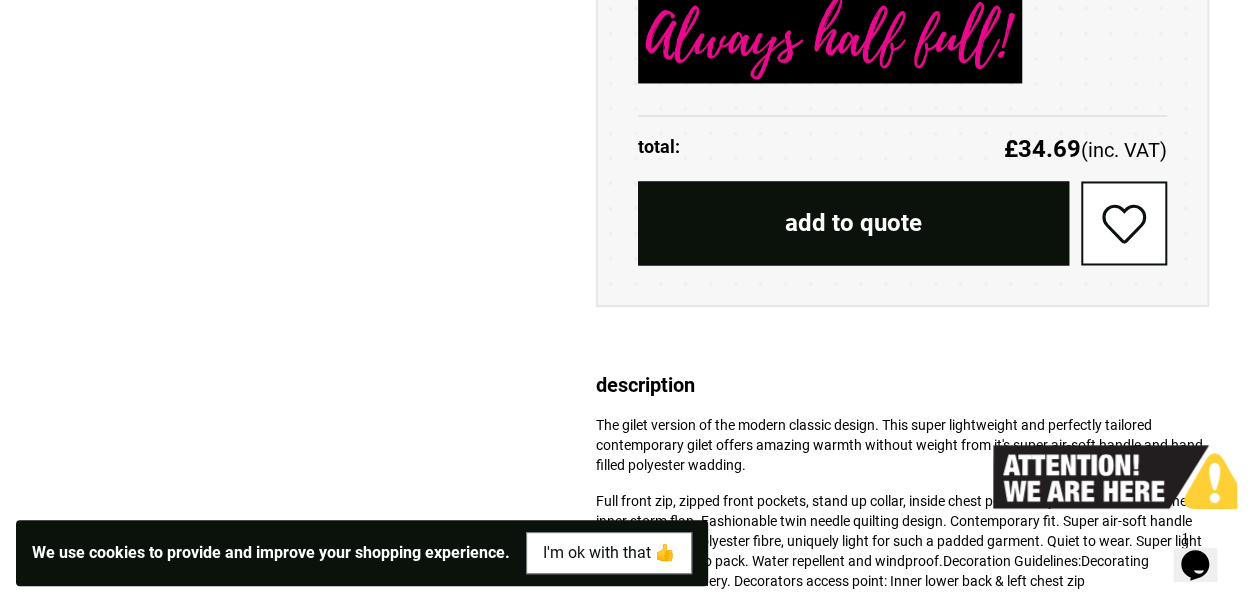 scroll, scrollTop: 1600, scrollLeft: 0, axis: vertical 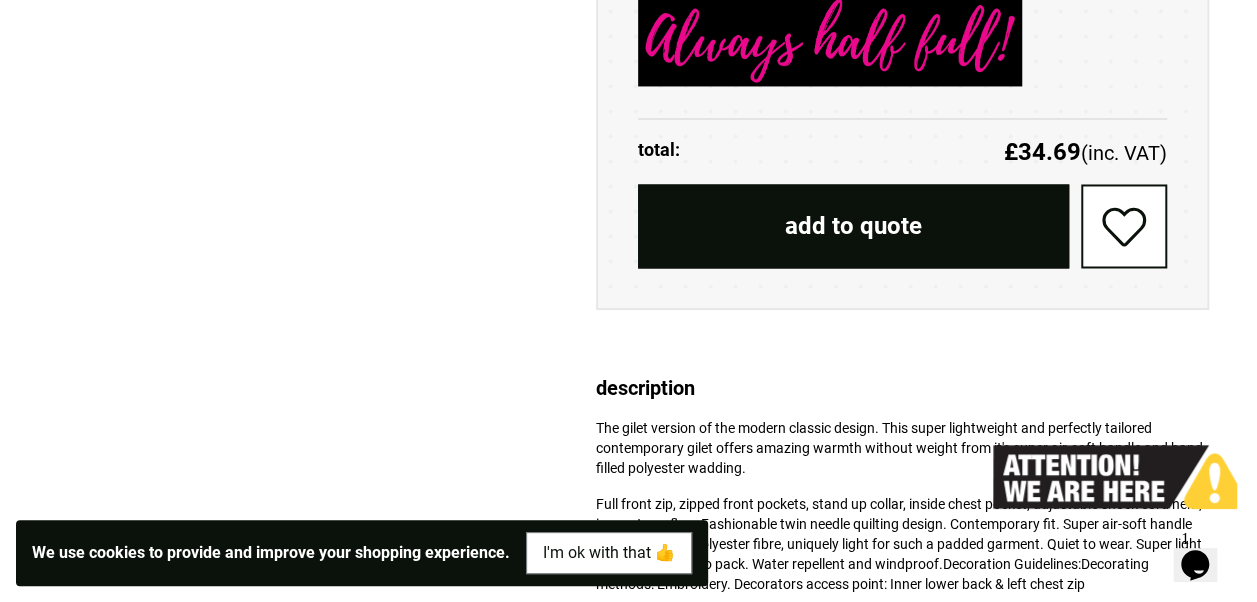 click on "add to quote" at bounding box center [853, 226] 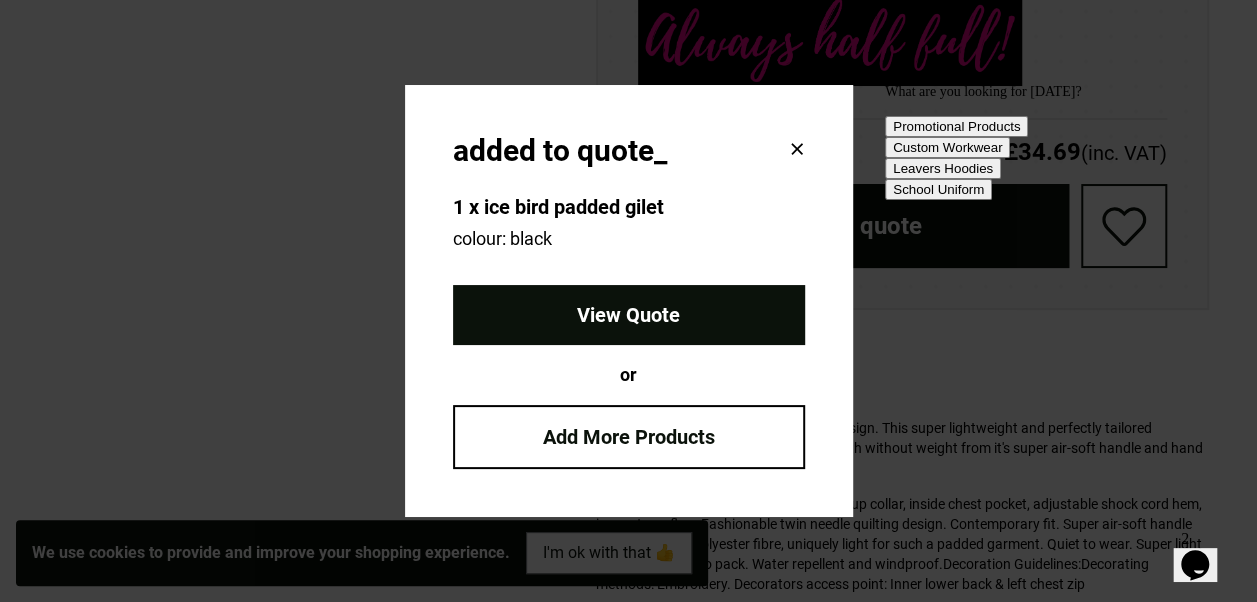 click 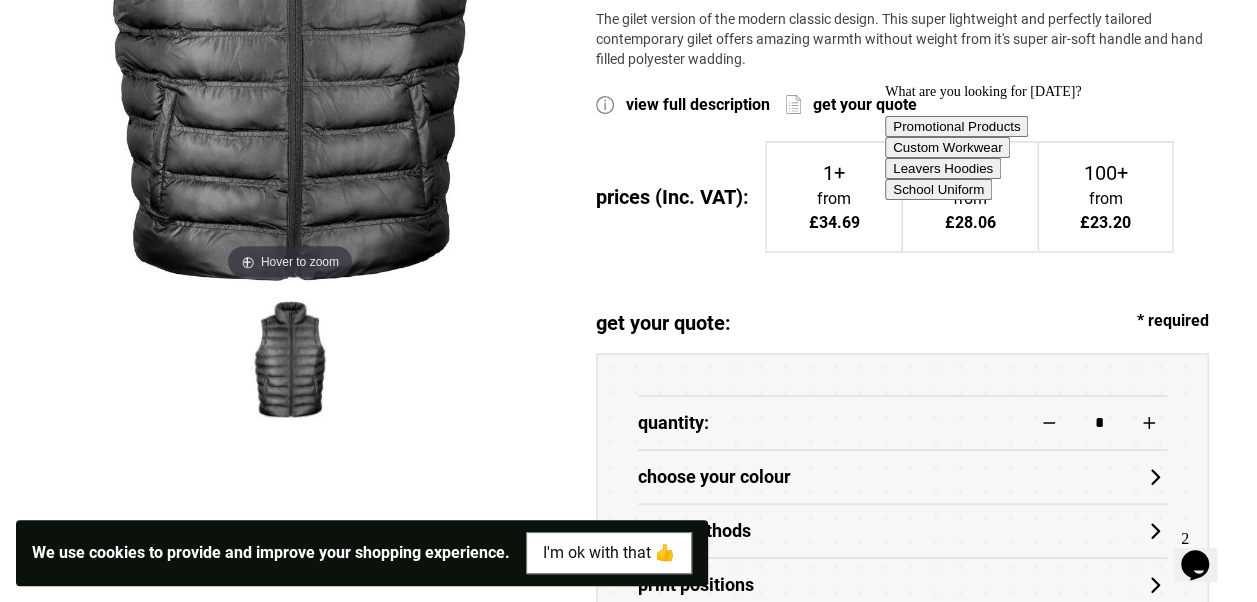 scroll, scrollTop: 600, scrollLeft: 0, axis: vertical 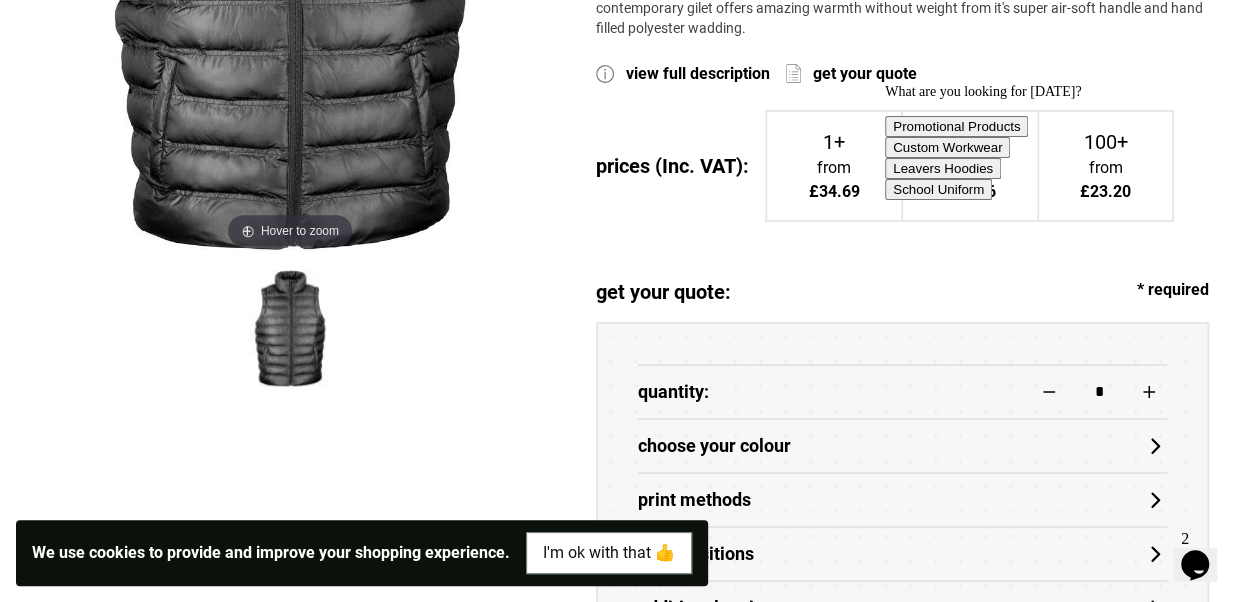 click on "What are you looking for today? Promotional Products Custom Workwear Leavers Hoodies School Uniform" at bounding box center (1065, 142) 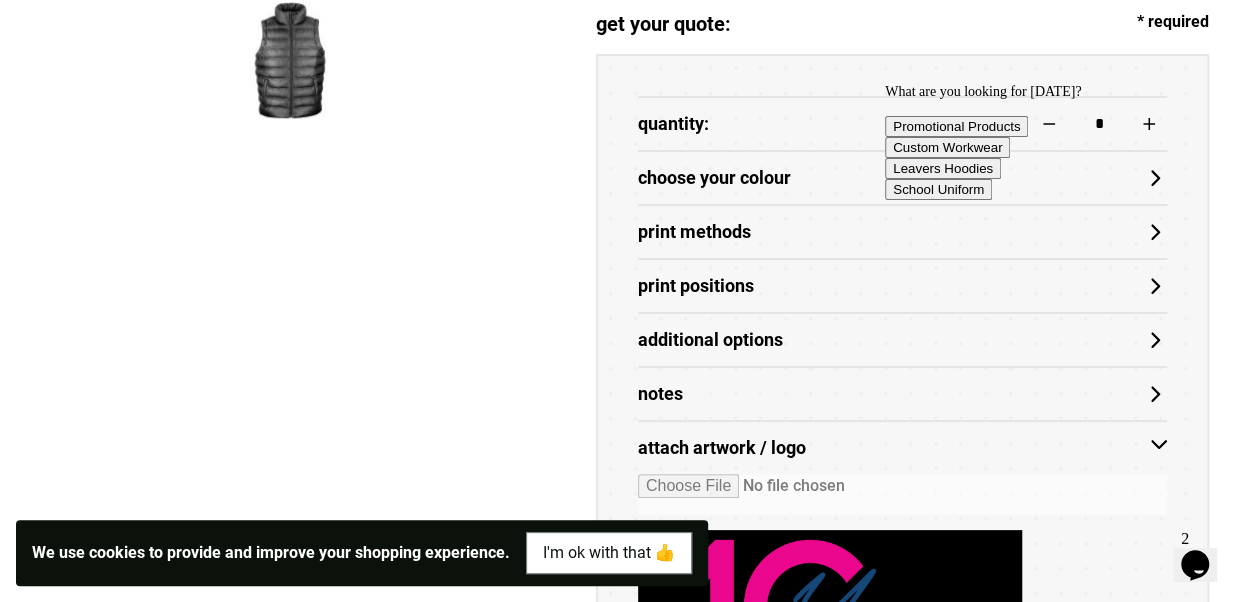 scroll, scrollTop: 900, scrollLeft: 0, axis: vertical 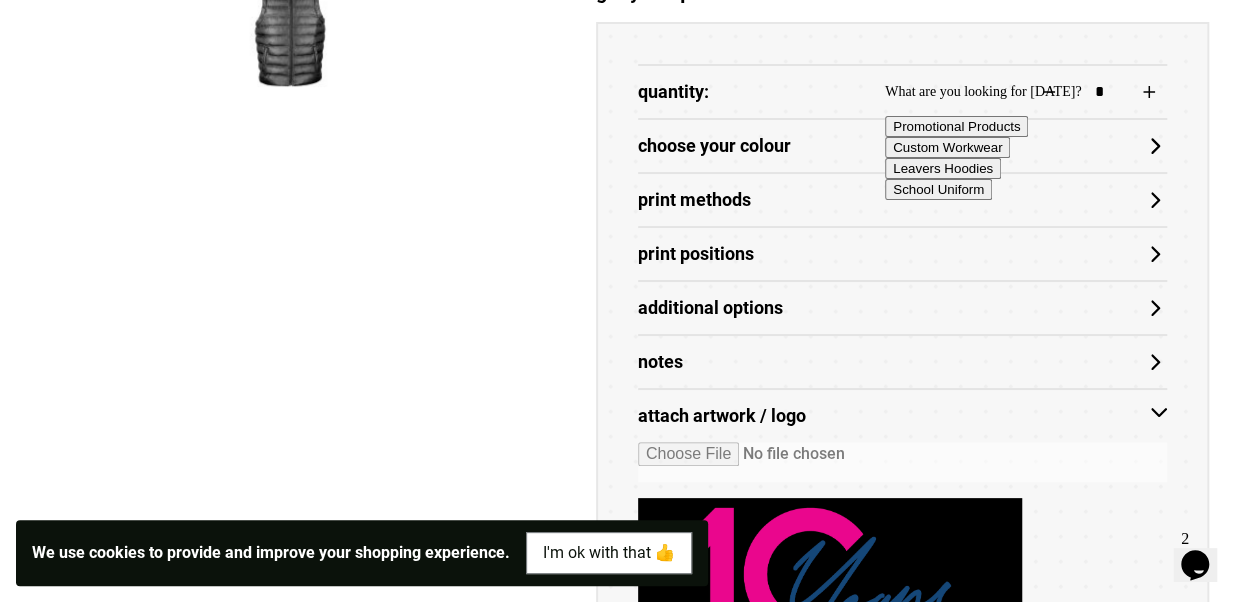 click on "What are you looking for today? Promotional Products Custom Workwear Leavers Hoodies School Uniform" at bounding box center [1065, 142] 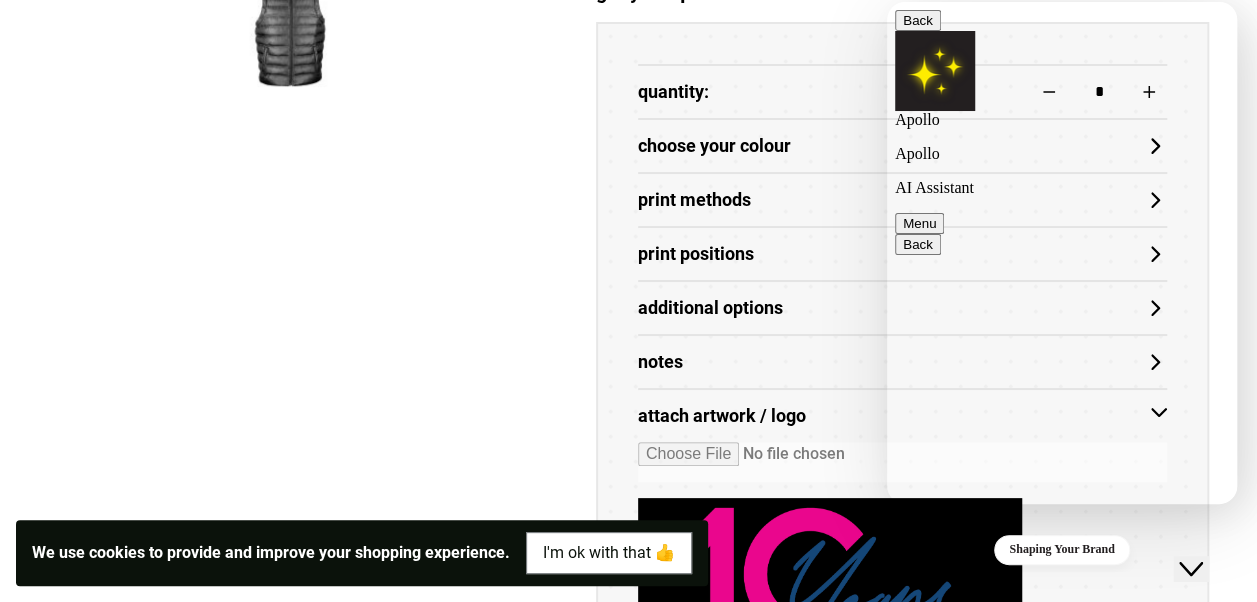 click on "Close Chat This icon closes the chat window." at bounding box center (1191, 569) 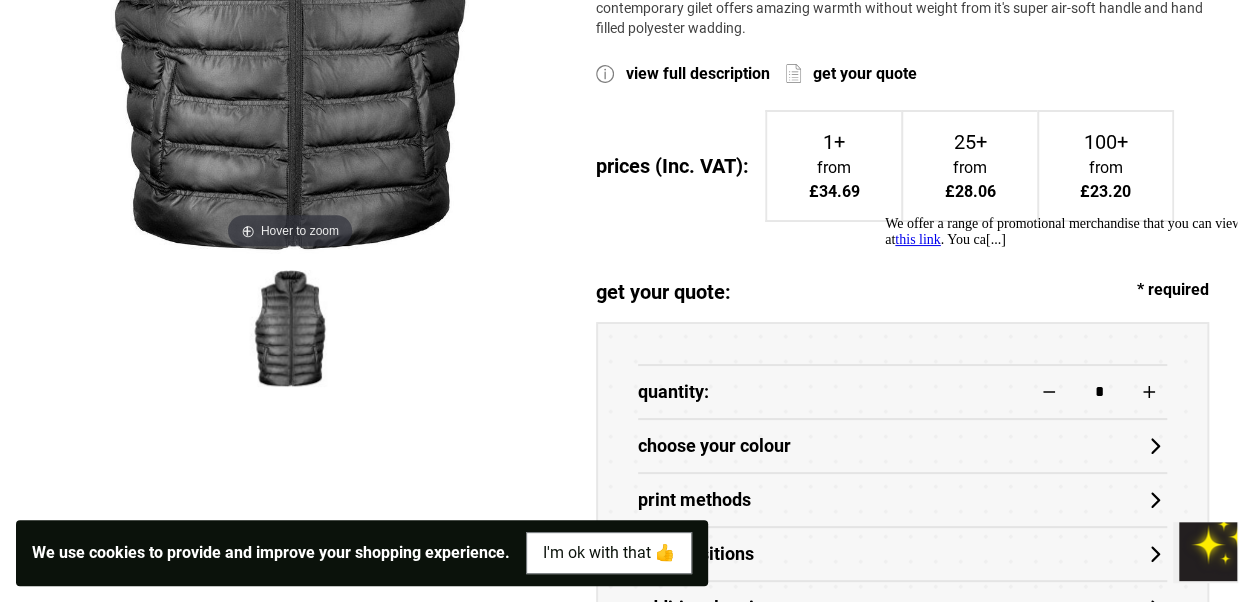 scroll, scrollTop: 700, scrollLeft: 0, axis: vertical 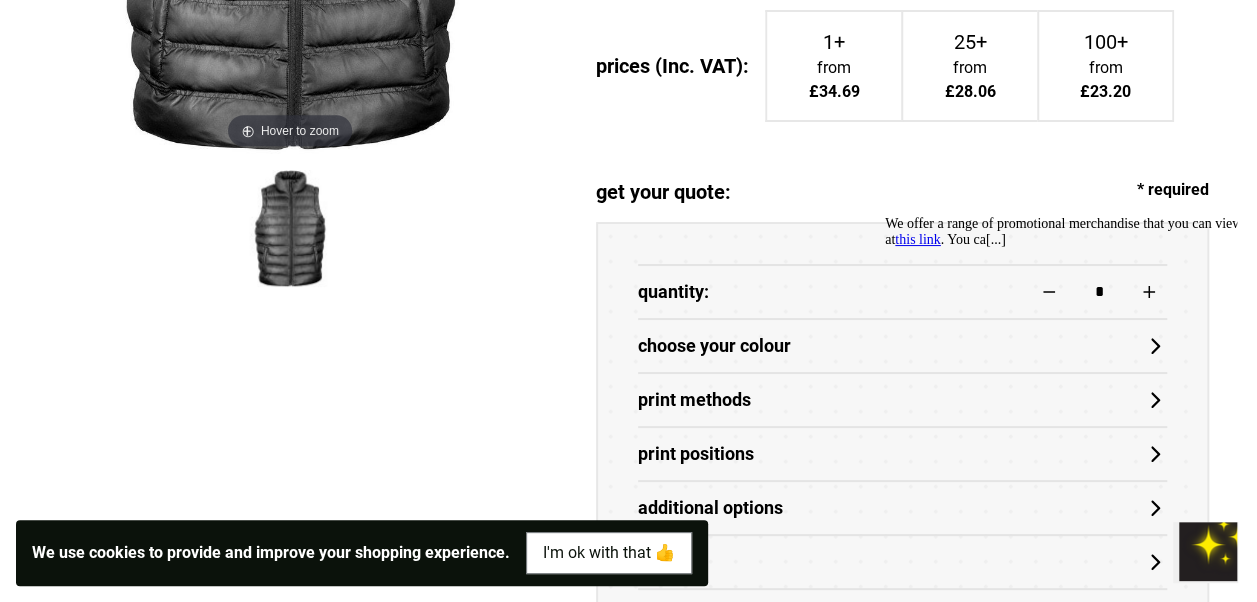 click on "We offer a range of promotional merchandise that you can view at  this link . You ca[...]" at bounding box center [1065, 232] 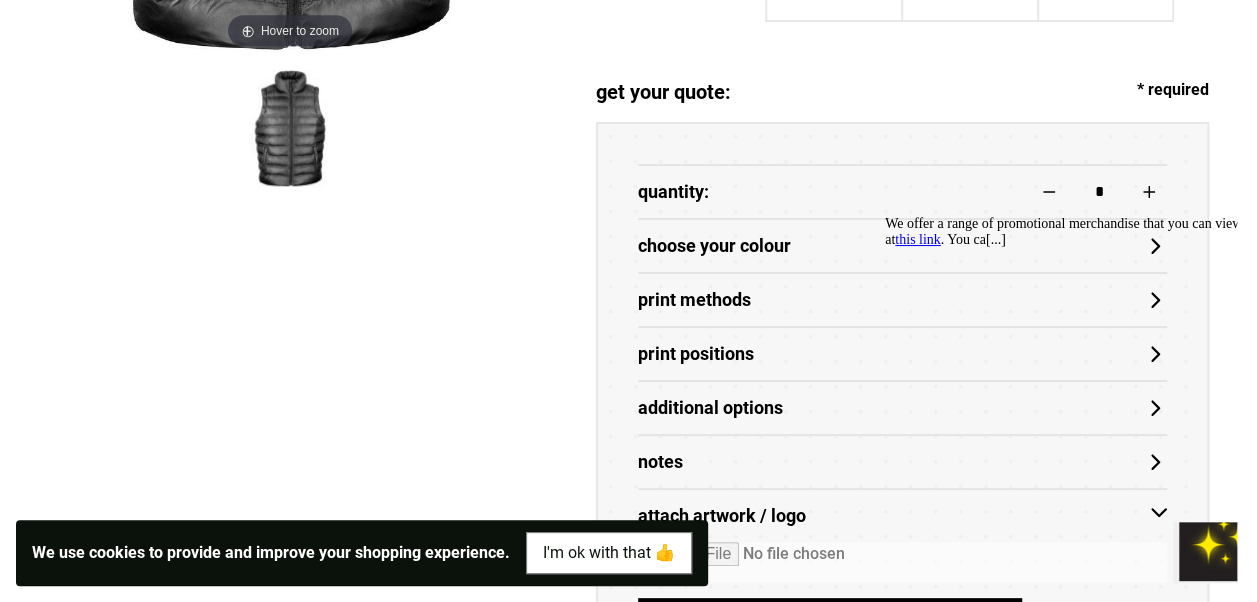 click on "this link" at bounding box center [918, 239] 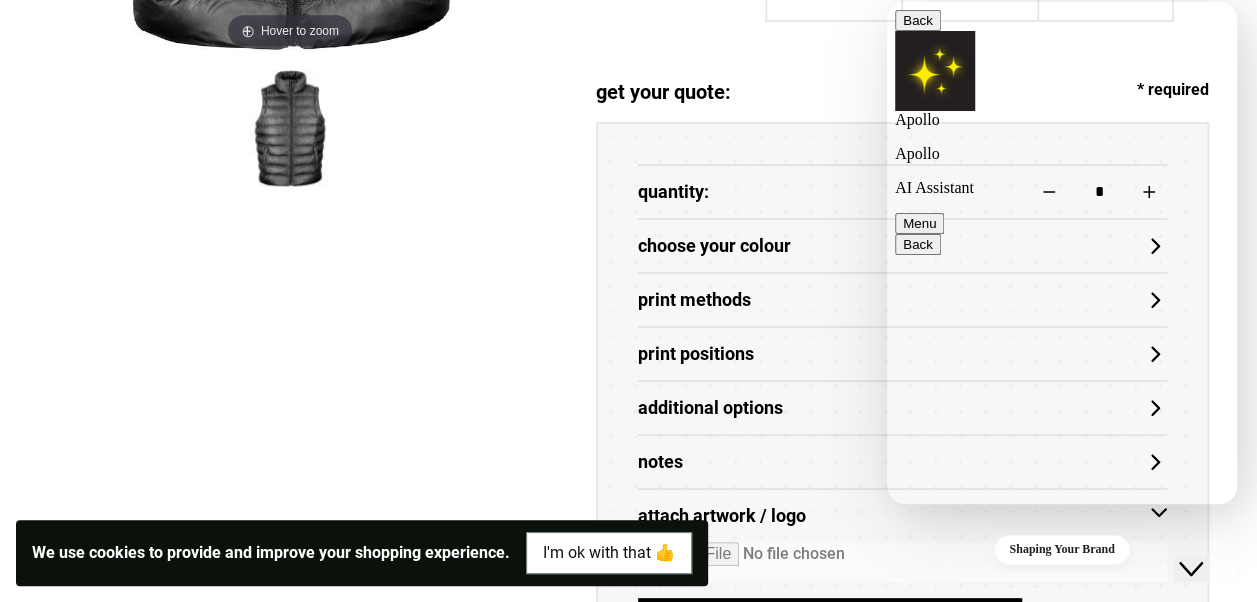 click on "Back" at bounding box center (918, 20) 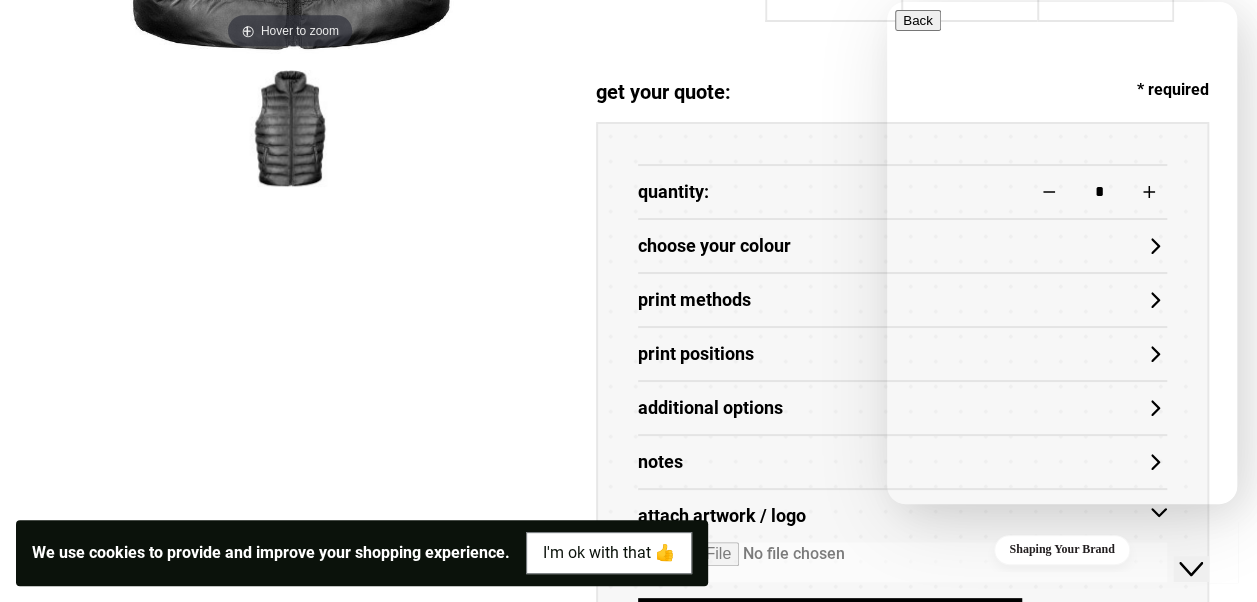 click at bounding box center [903, 1199] 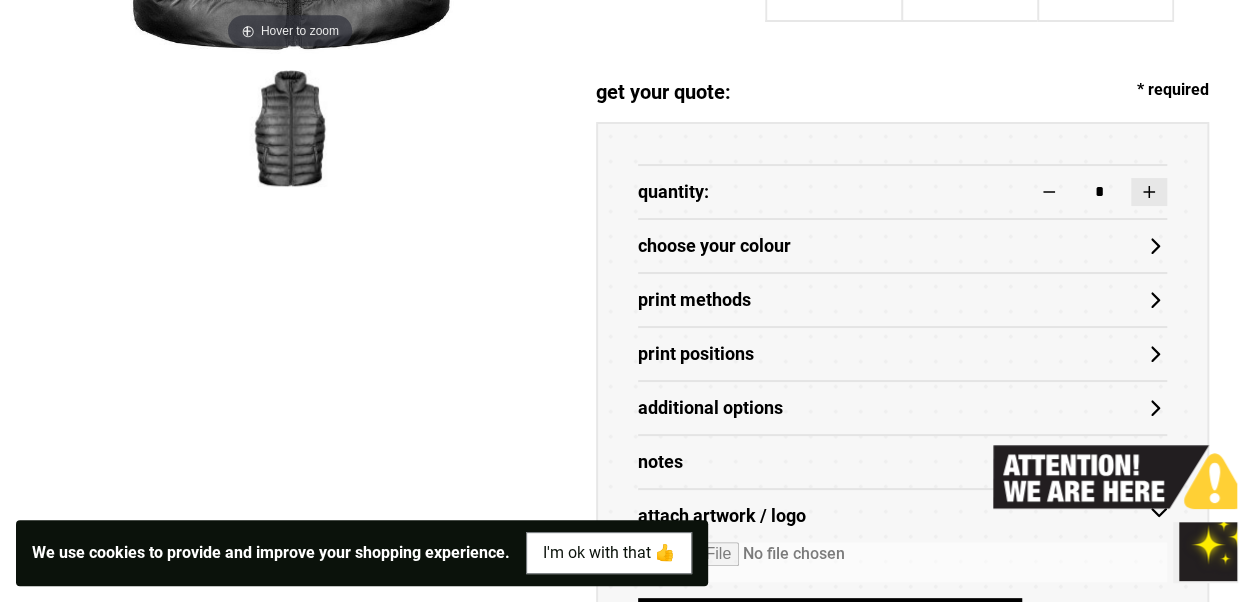 click at bounding box center (1149, 192) 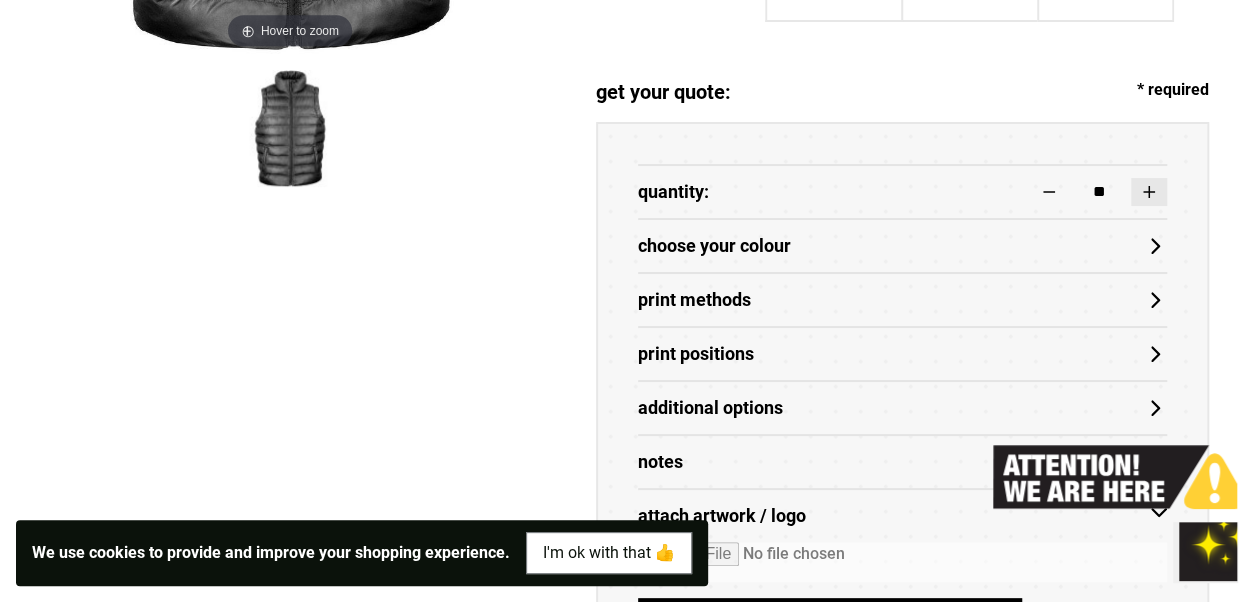 click at bounding box center [1149, 192] 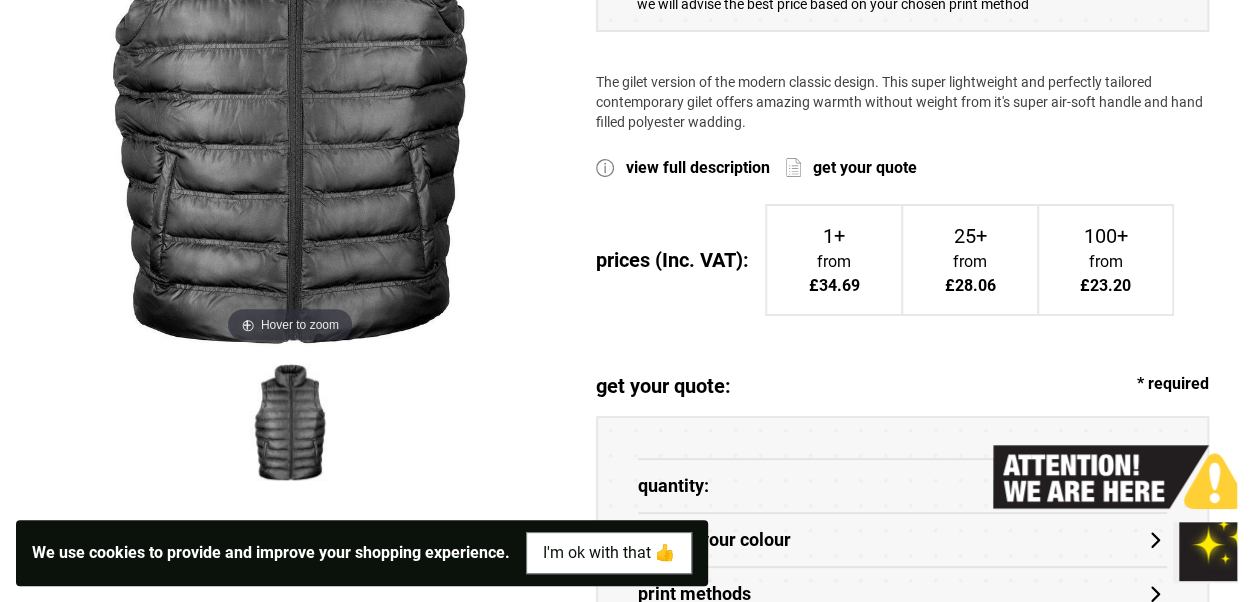 scroll, scrollTop: 700, scrollLeft: 0, axis: vertical 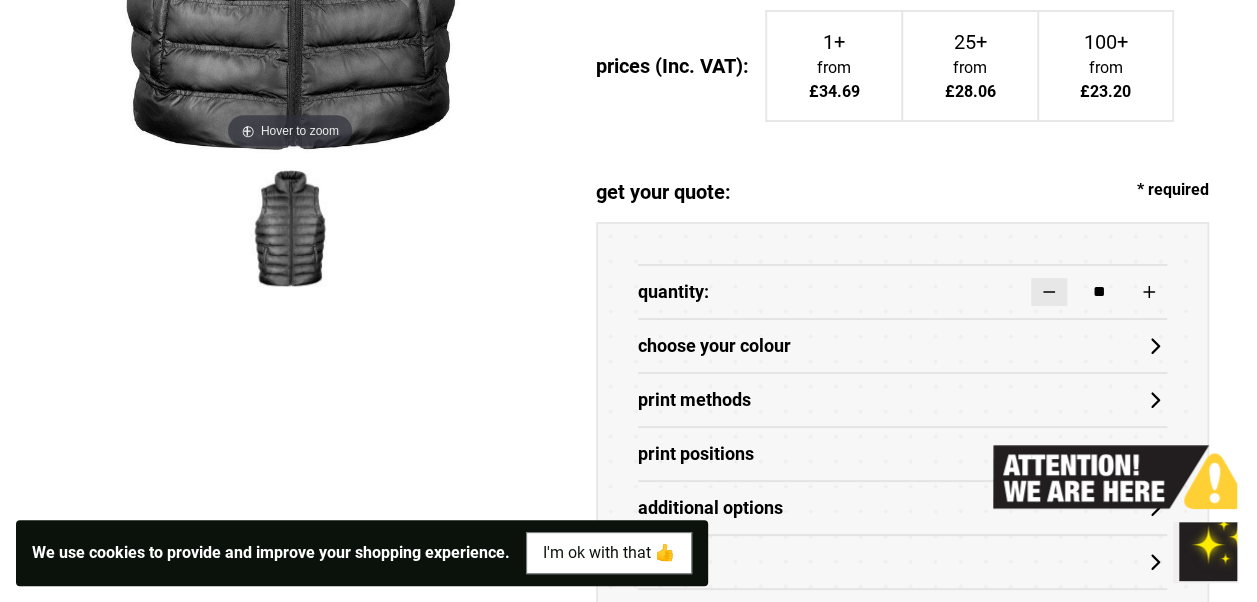 click at bounding box center [1049, 292] 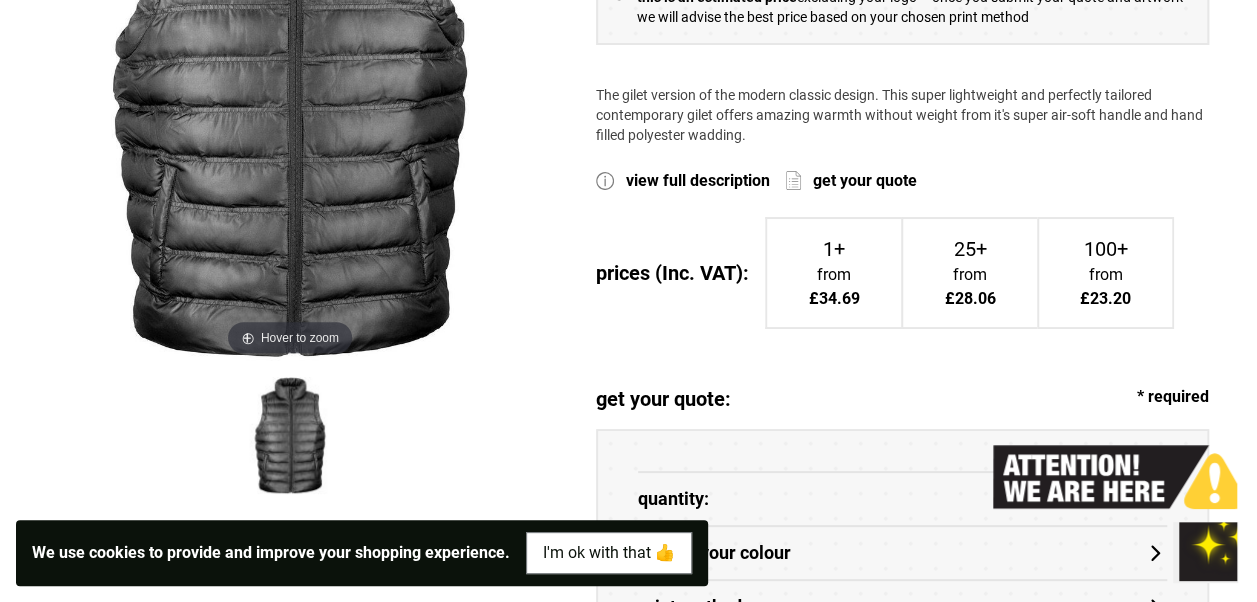 scroll, scrollTop: 500, scrollLeft: 0, axis: vertical 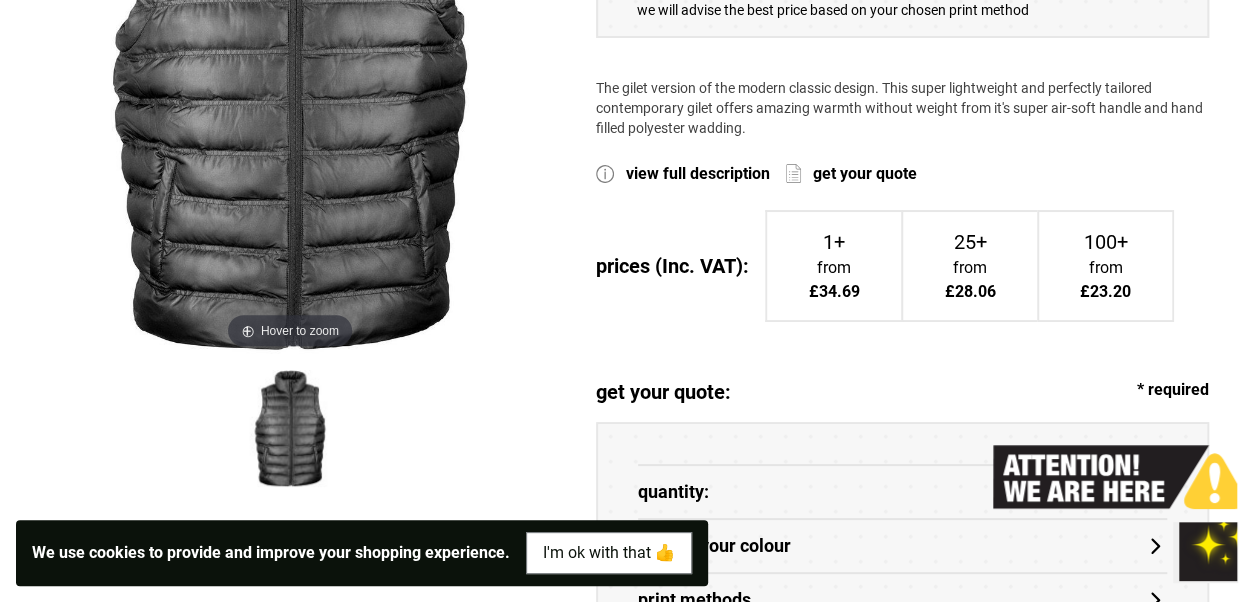 click on "from" at bounding box center [1105, 267] 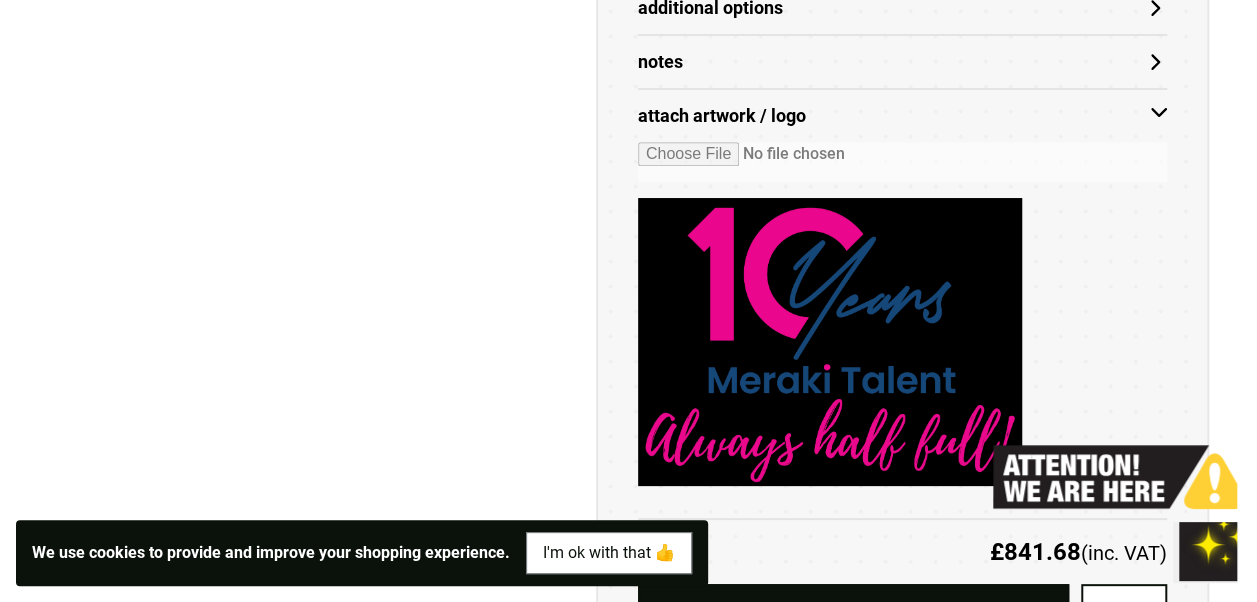 scroll, scrollTop: 1300, scrollLeft: 0, axis: vertical 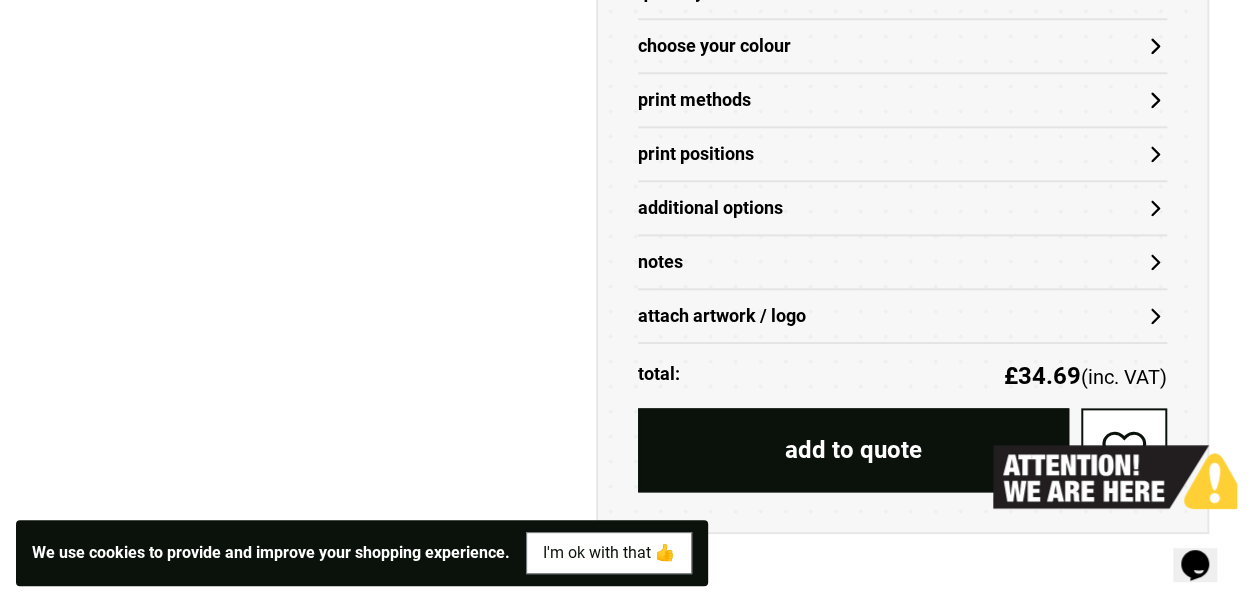 click on "attach artwork / logo" at bounding box center [902, 316] 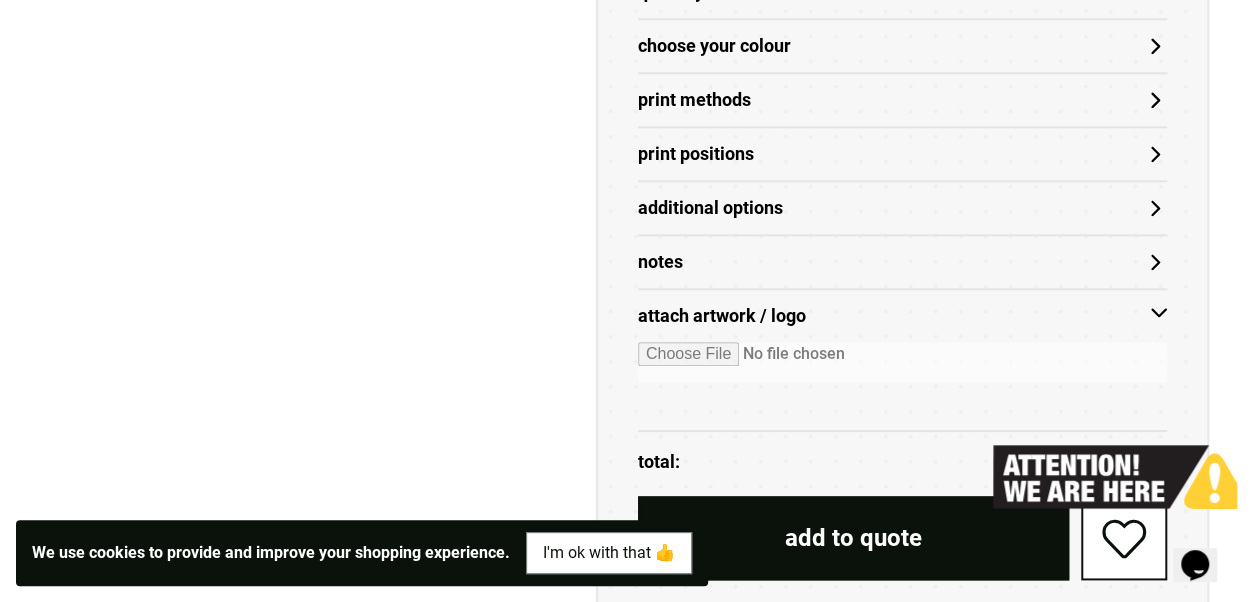 click at bounding box center (902, 362) 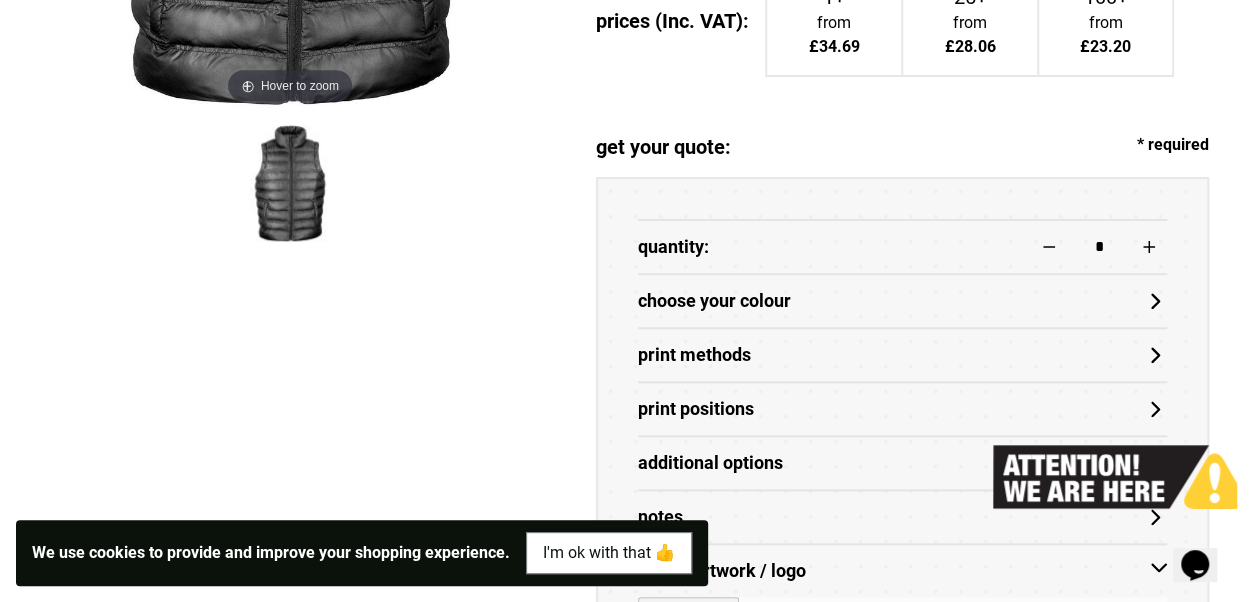 scroll, scrollTop: 700, scrollLeft: 0, axis: vertical 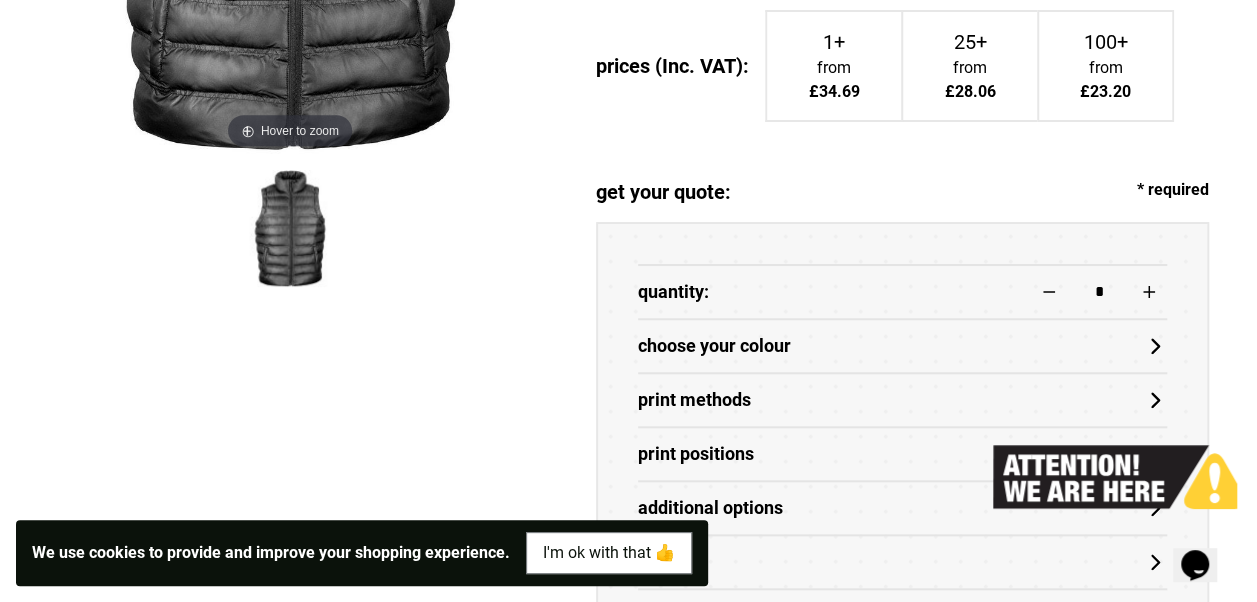 type on "**********" 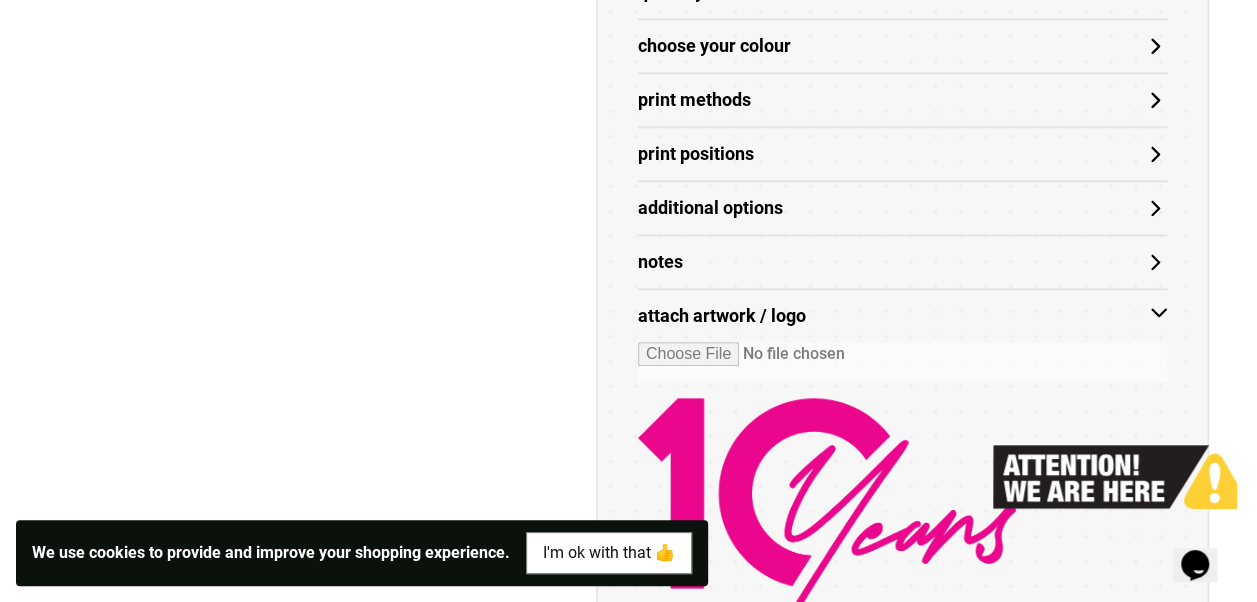 scroll, scrollTop: 900, scrollLeft: 0, axis: vertical 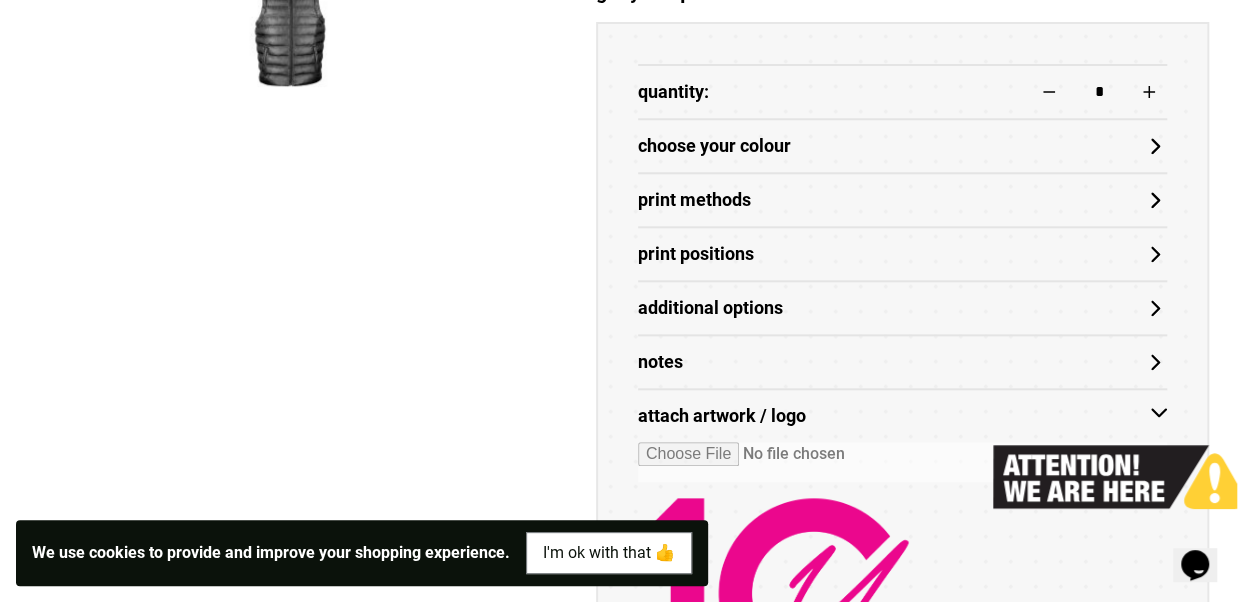 click on "Print Methods" at bounding box center [902, 200] 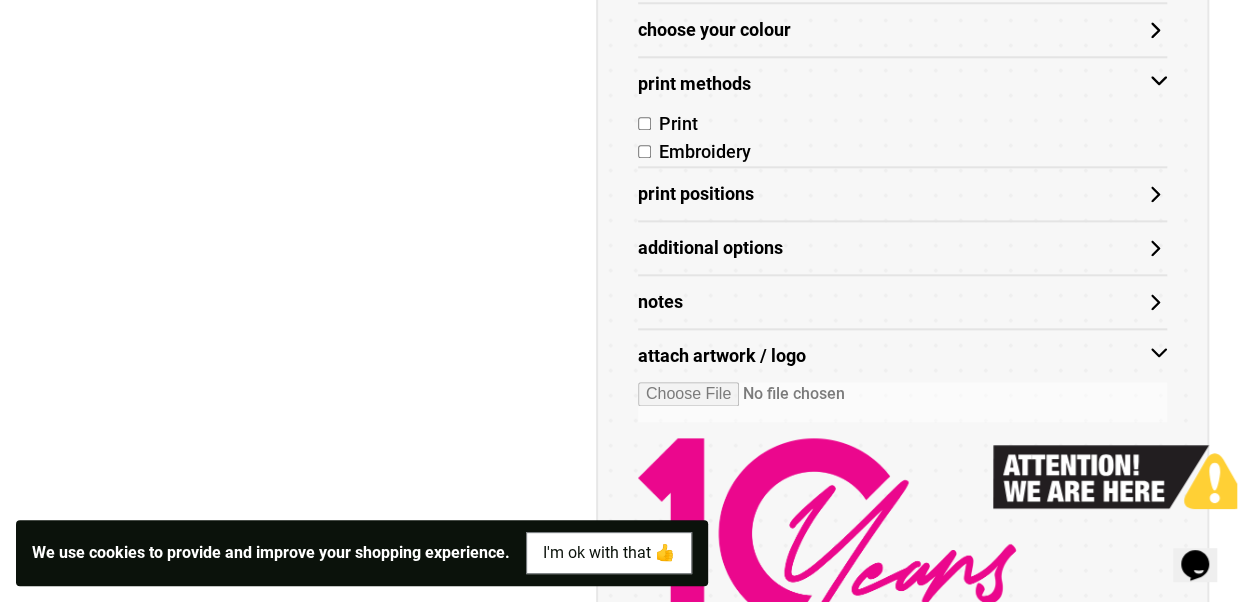 scroll, scrollTop: 900, scrollLeft: 0, axis: vertical 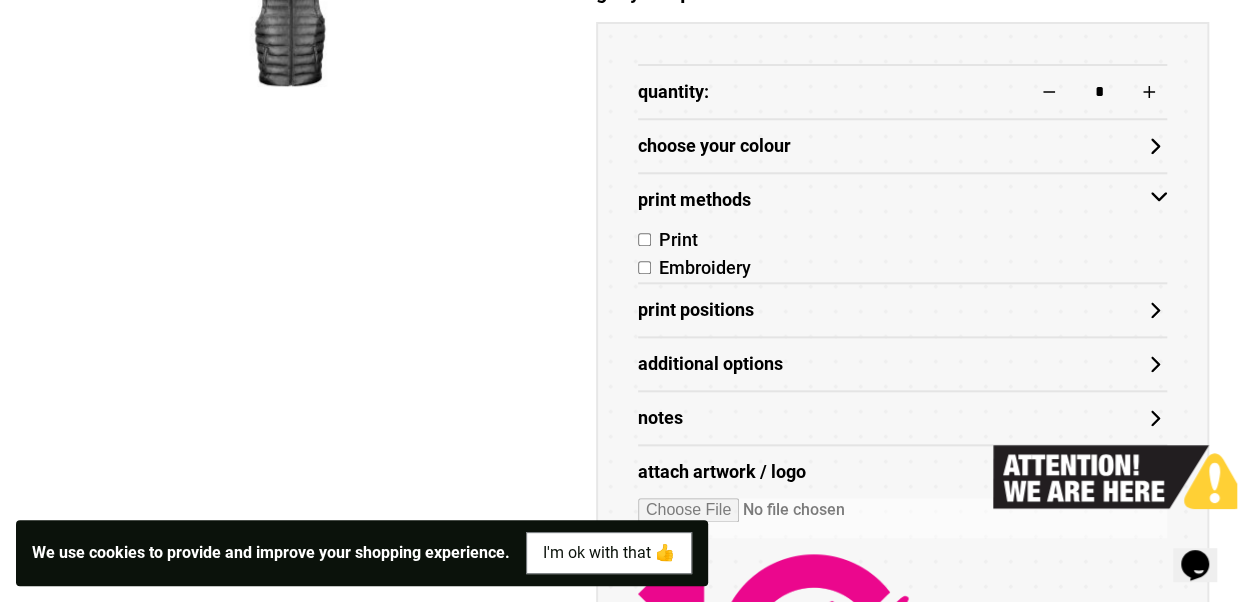 click on "Print Methods" at bounding box center [902, 200] 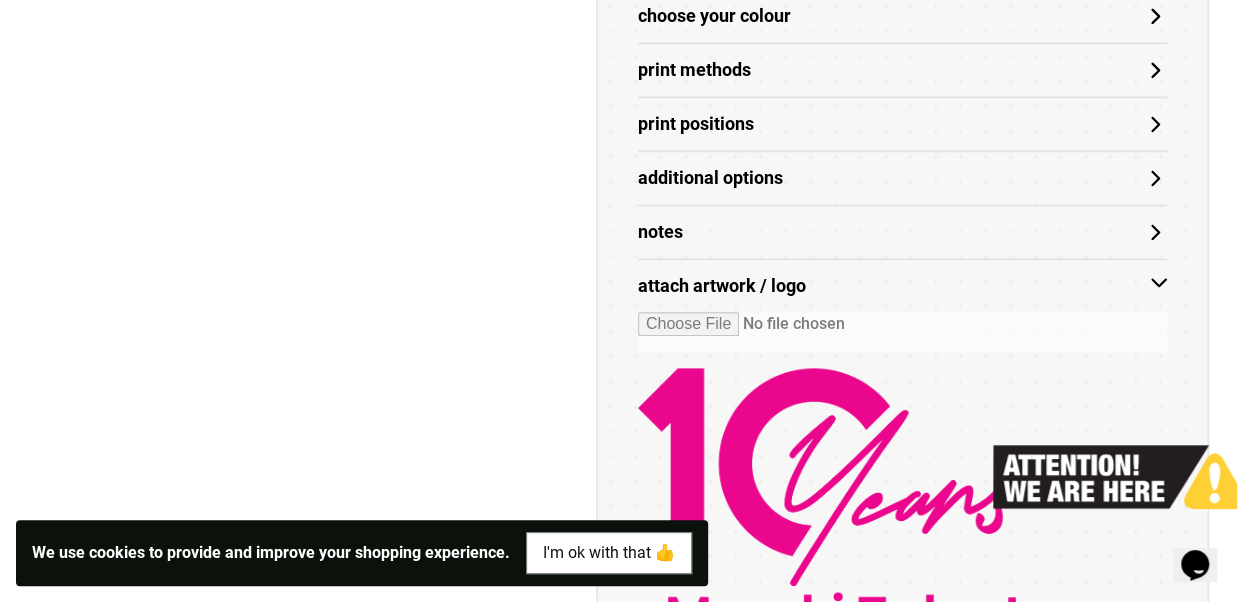 scroll, scrollTop: 1000, scrollLeft: 0, axis: vertical 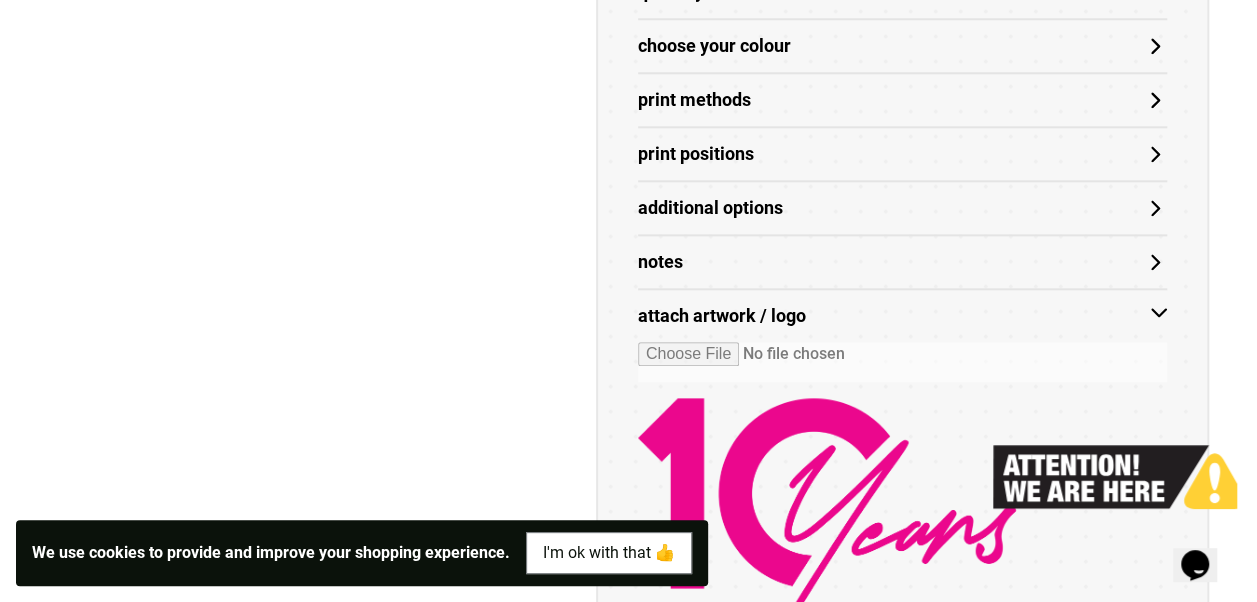 click on "Notes" at bounding box center [902, 262] 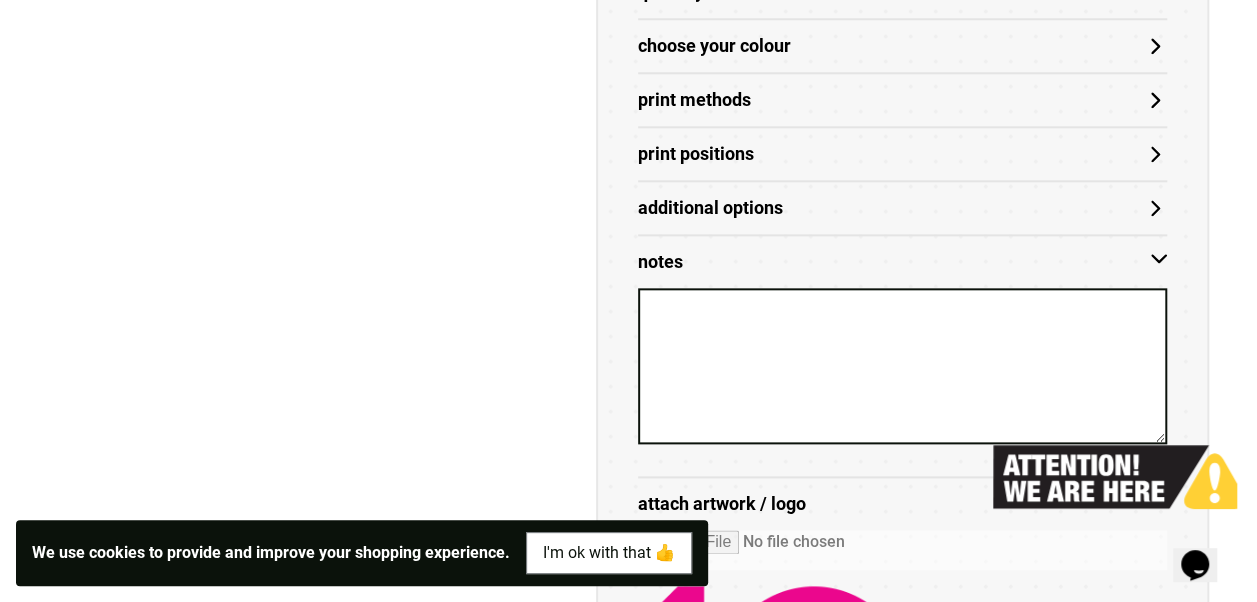 click on "Notes" at bounding box center [902, 262] 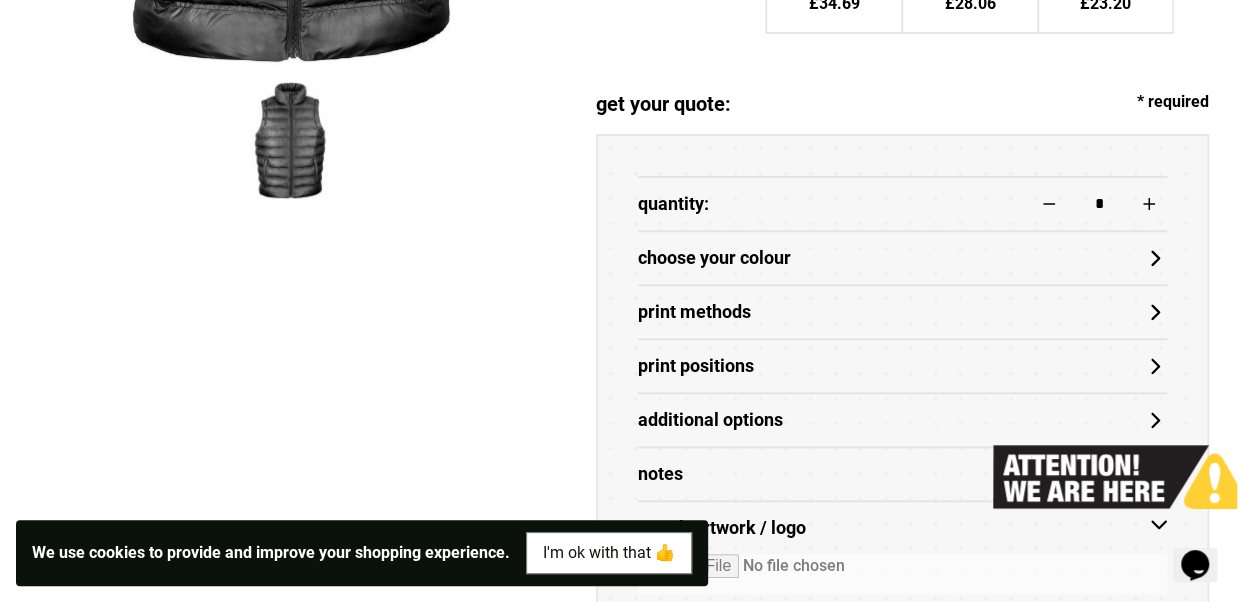 scroll, scrollTop: 800, scrollLeft: 0, axis: vertical 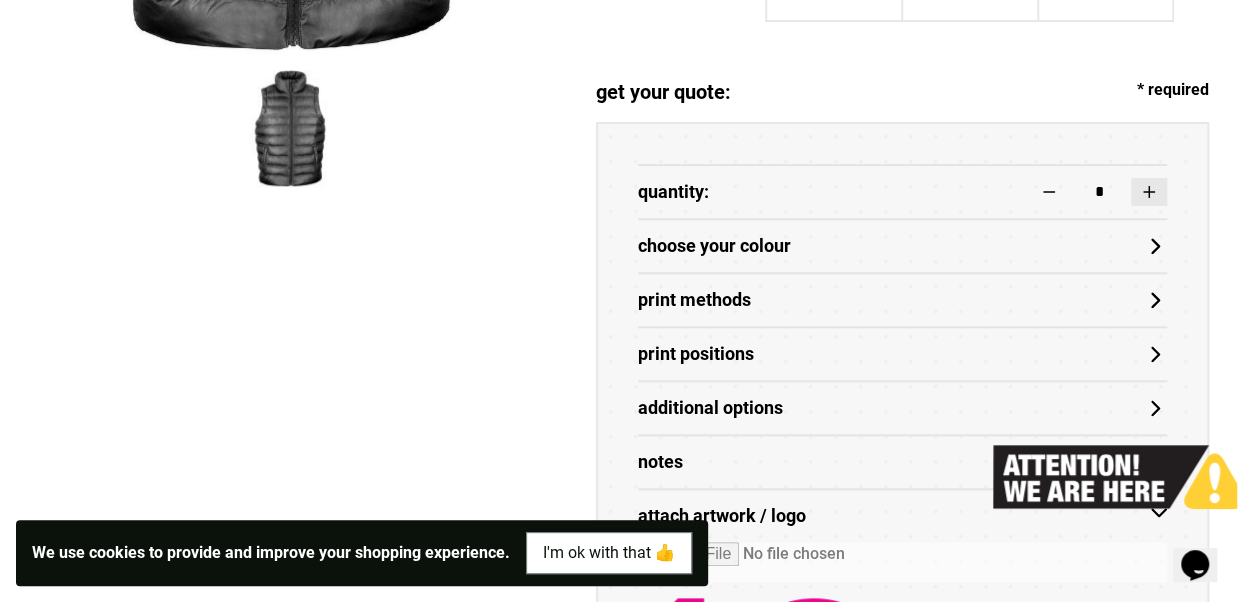 click at bounding box center (1149, 192) 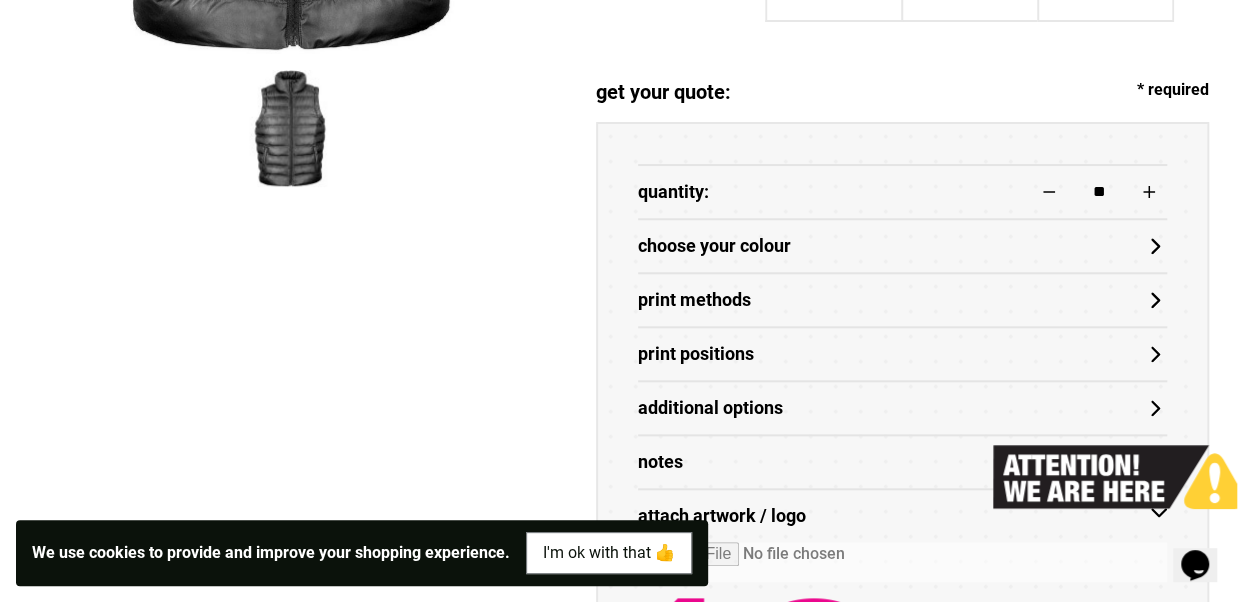click on "**" at bounding box center [1099, 192] 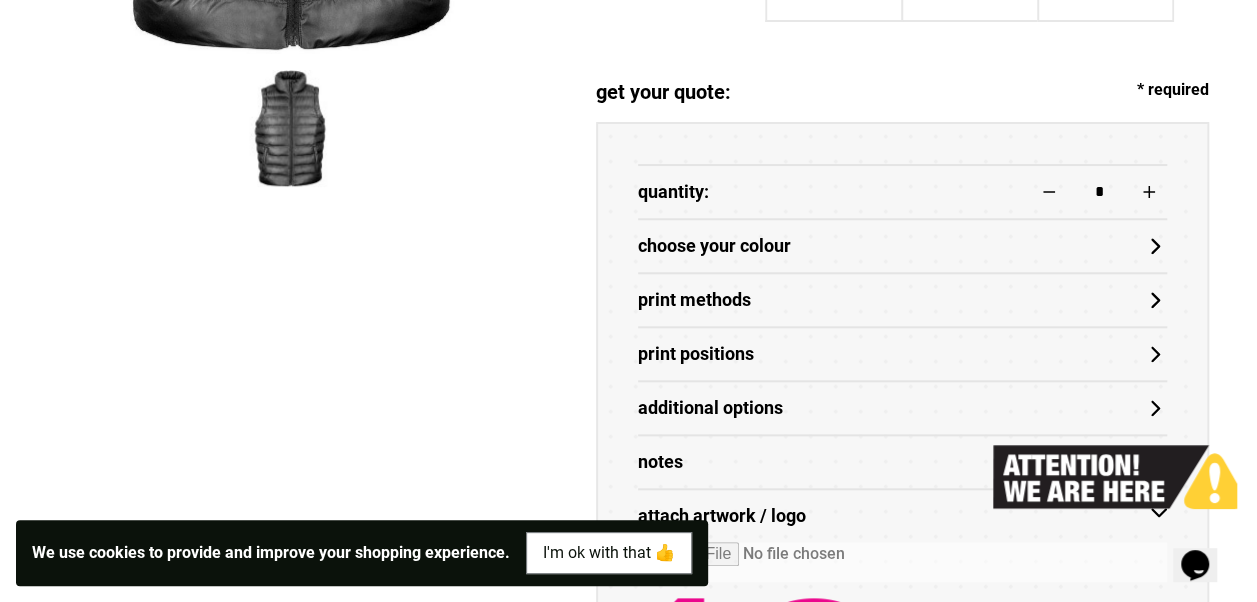 drag, startPoint x: 1094, startPoint y: 186, endPoint x: 1100, endPoint y: 196, distance: 11.661903 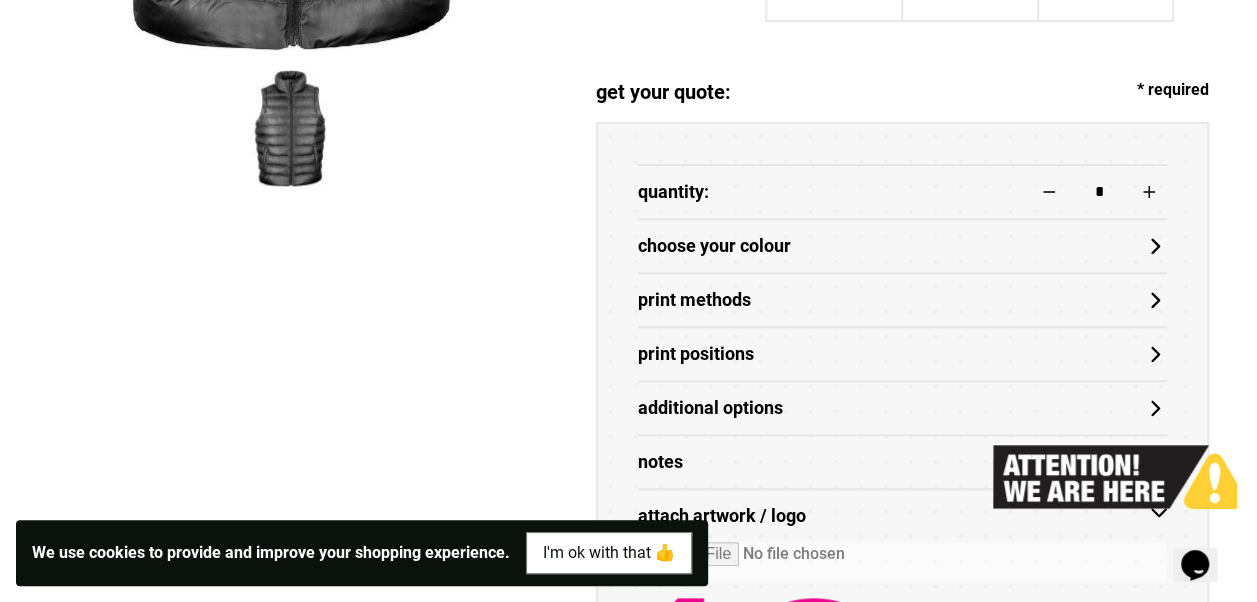 click on "*" at bounding box center [1099, 192] 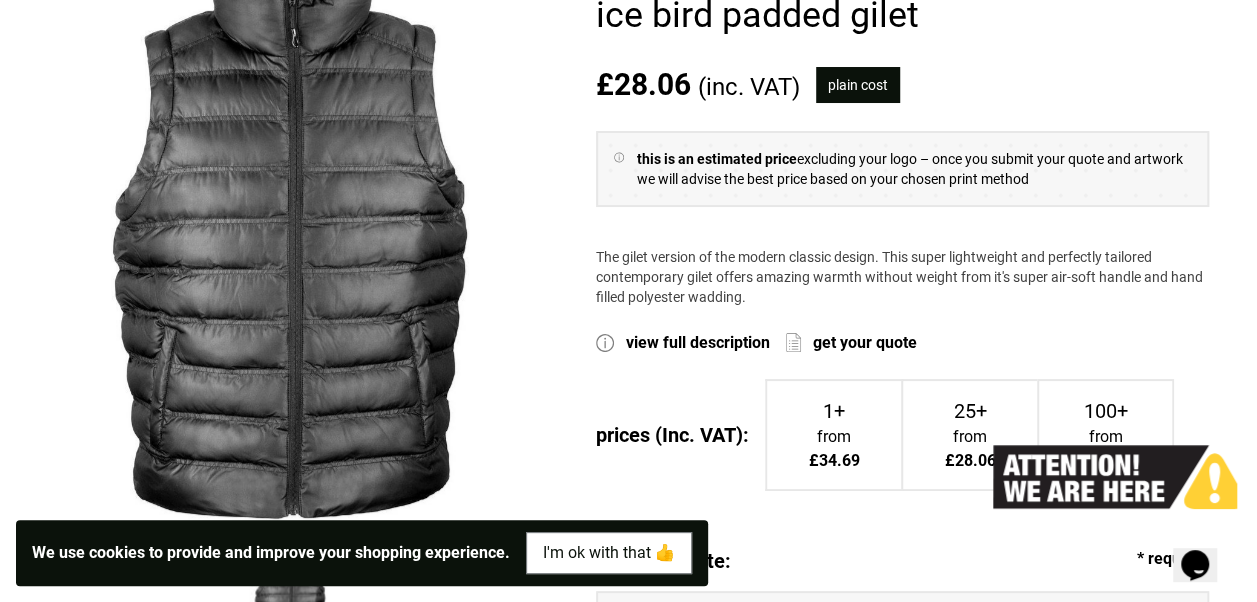 scroll, scrollTop: 300, scrollLeft: 0, axis: vertical 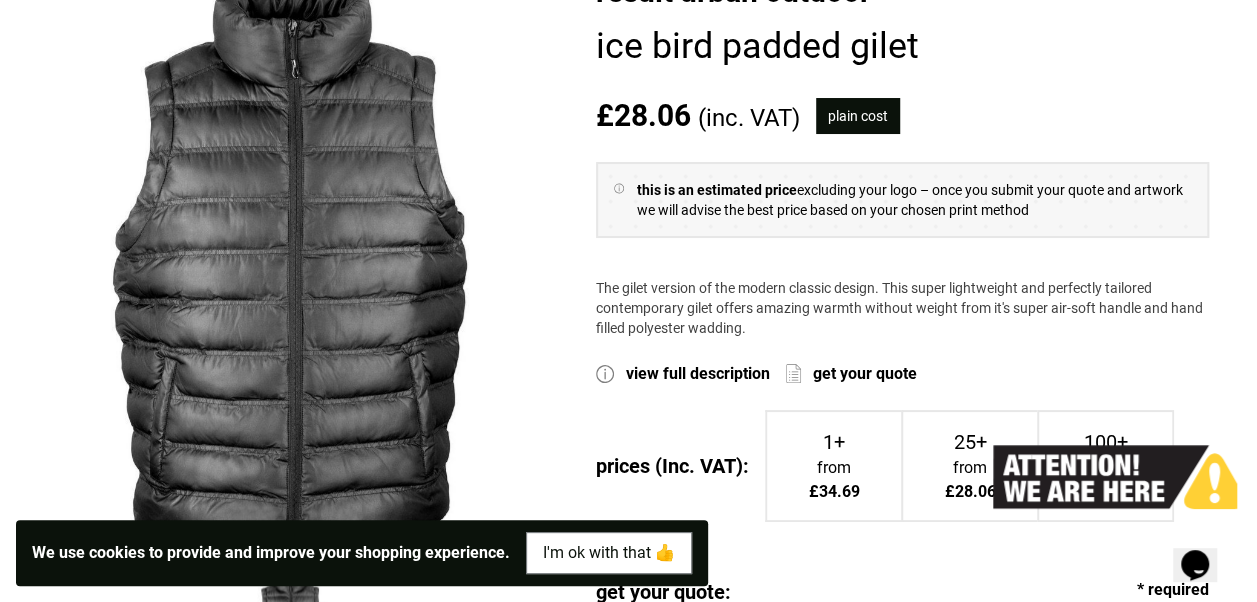 type on "**" 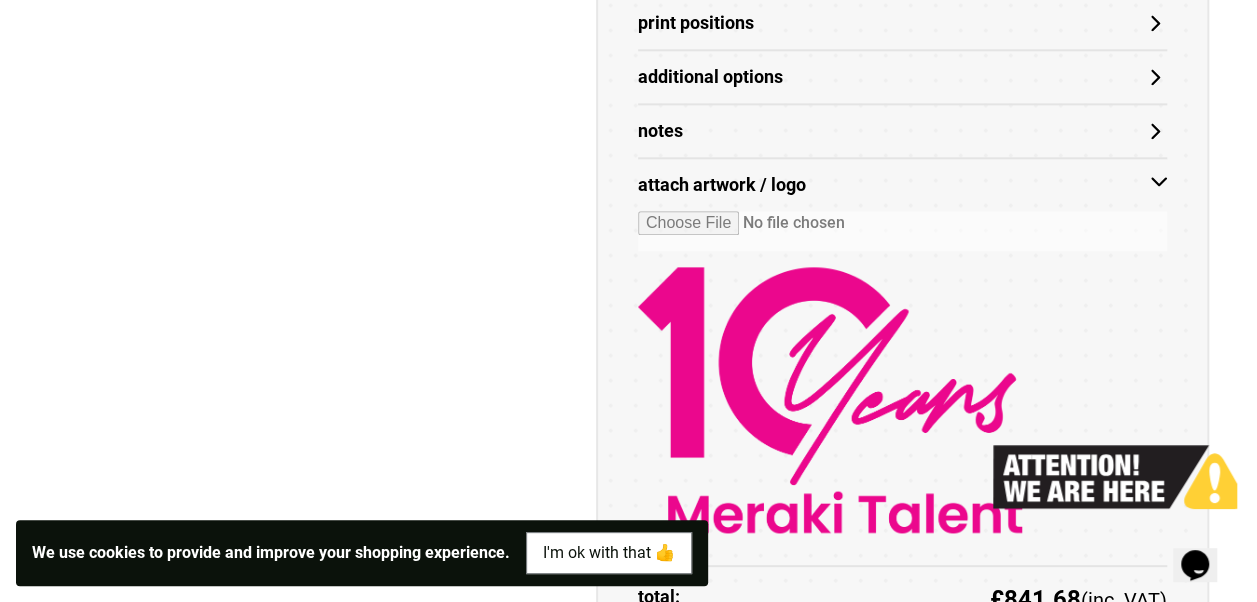 scroll, scrollTop: 1100, scrollLeft: 0, axis: vertical 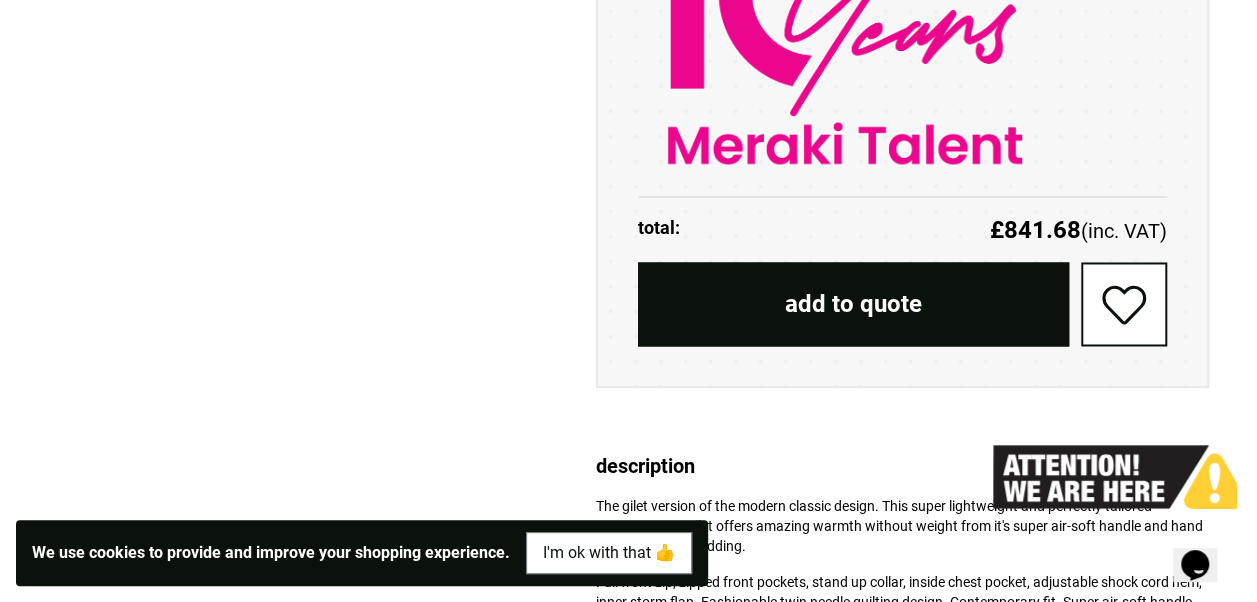 click on "description The gilet version of the modern classic design. This super lightweight and perfectly tailored contemporary gilet offers amazing warmth without weight from it's super air-soft handle and hand filled polyester wadding. Full front zip, zipped front pockets, stand up collar, inside chest pocket, adjustable shock cord hem, inner storm flap. Fashionable twin needle quilting design. Contemporary fit. Super air-soft handle with hand filled polyester fibre, uniquely light for such a padded garment. Quiet to wear. Super light and warm. Easy to pack. Water repellent and windproof.Decoration Guidelines:Decorating methods: Embroidery. Decorators access point: Inner lower back & left chest zip Stand-up collar with chin guard Air soft handle Adjustable hem" at bounding box center [902, 597] 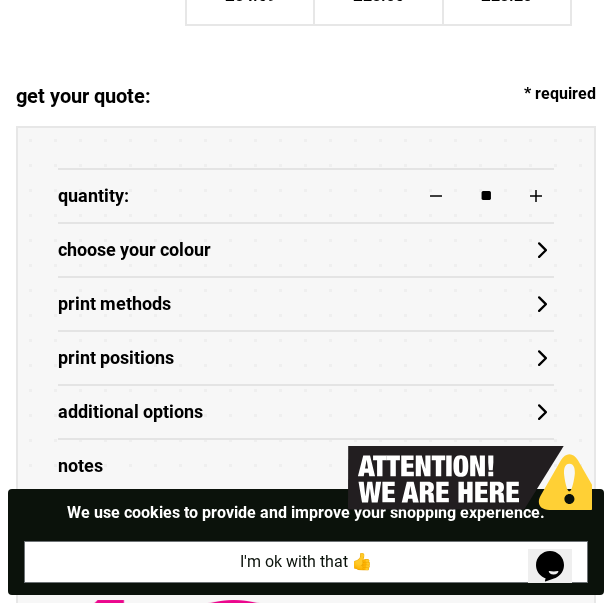 scroll, scrollTop: 2070, scrollLeft: 0, axis: vertical 